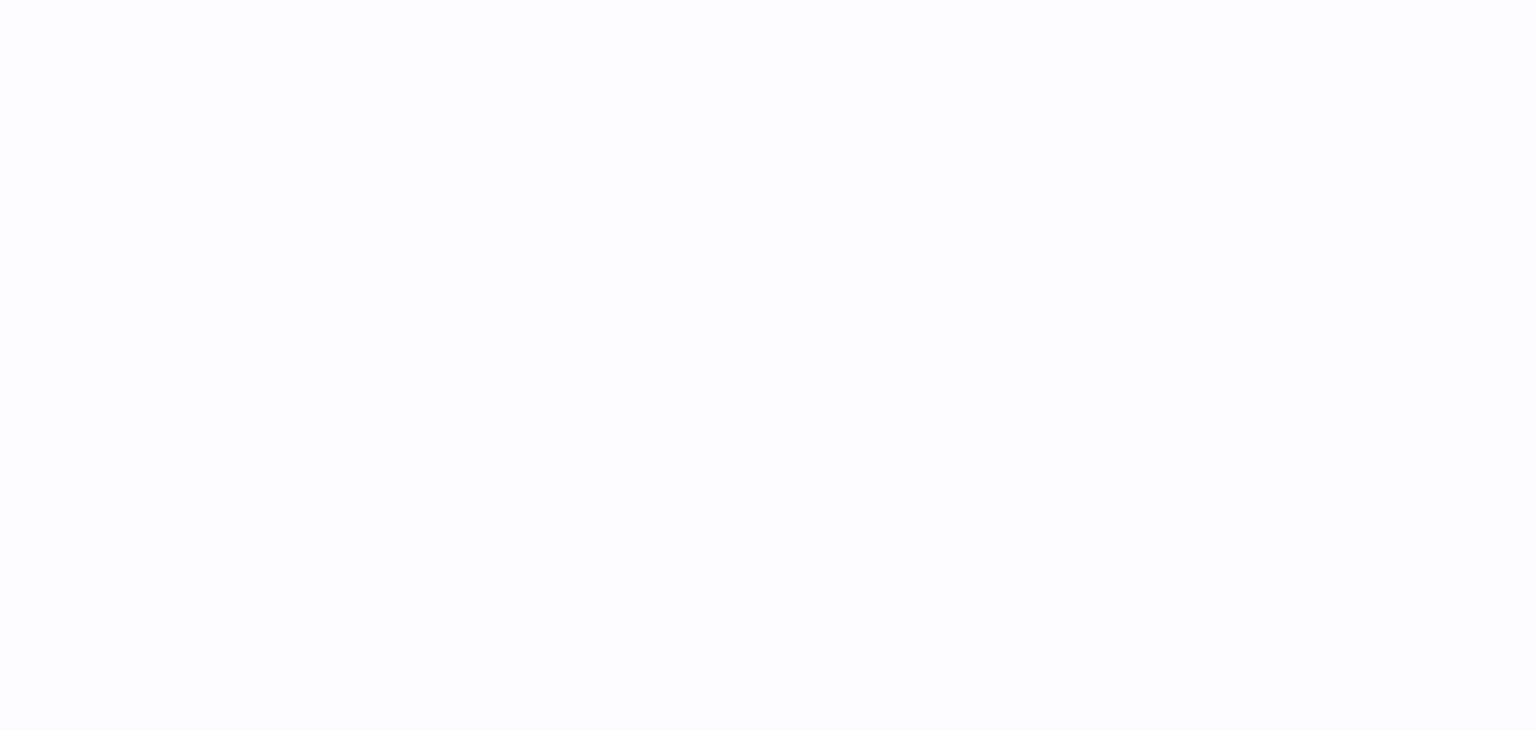 scroll, scrollTop: 0, scrollLeft: 0, axis: both 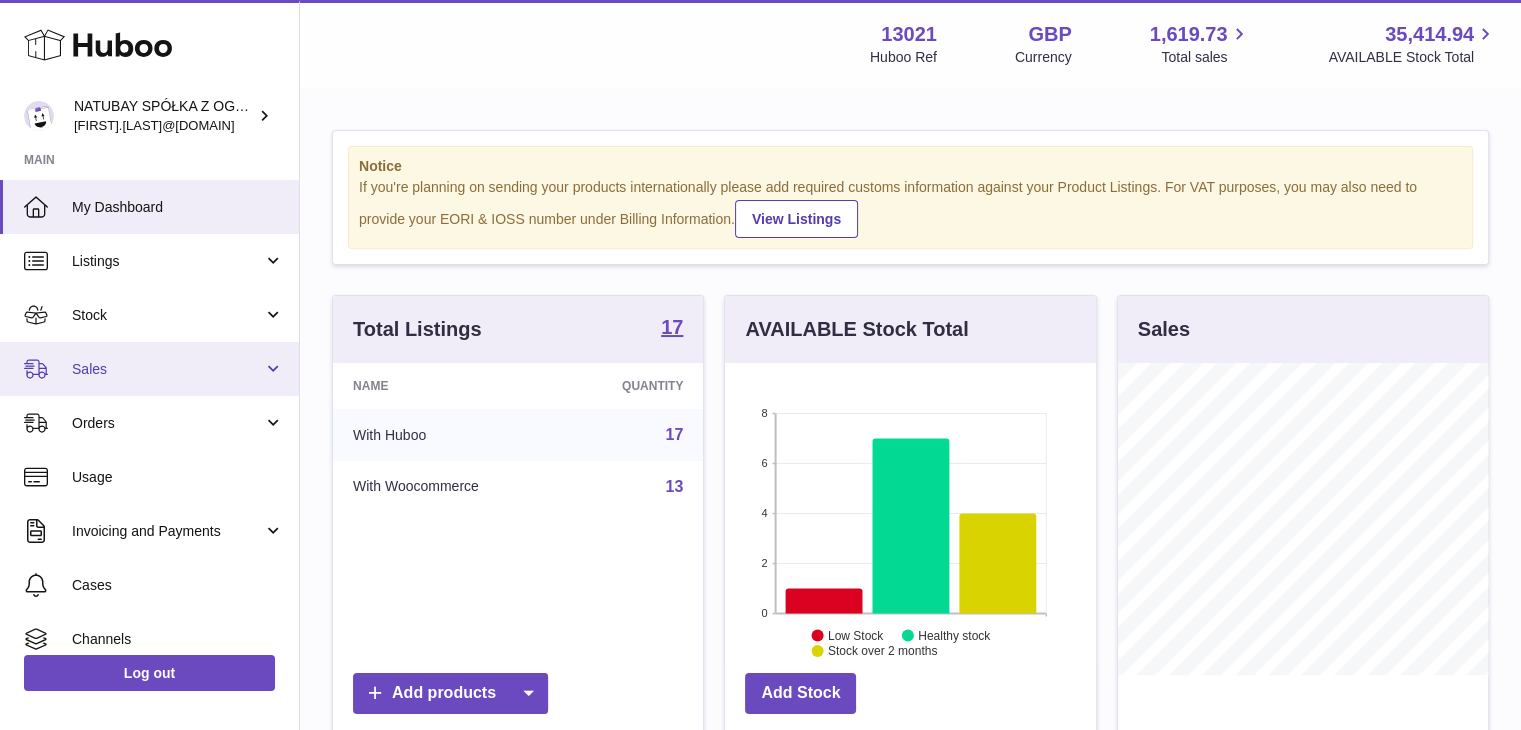 click on "Sales" at bounding box center (167, 369) 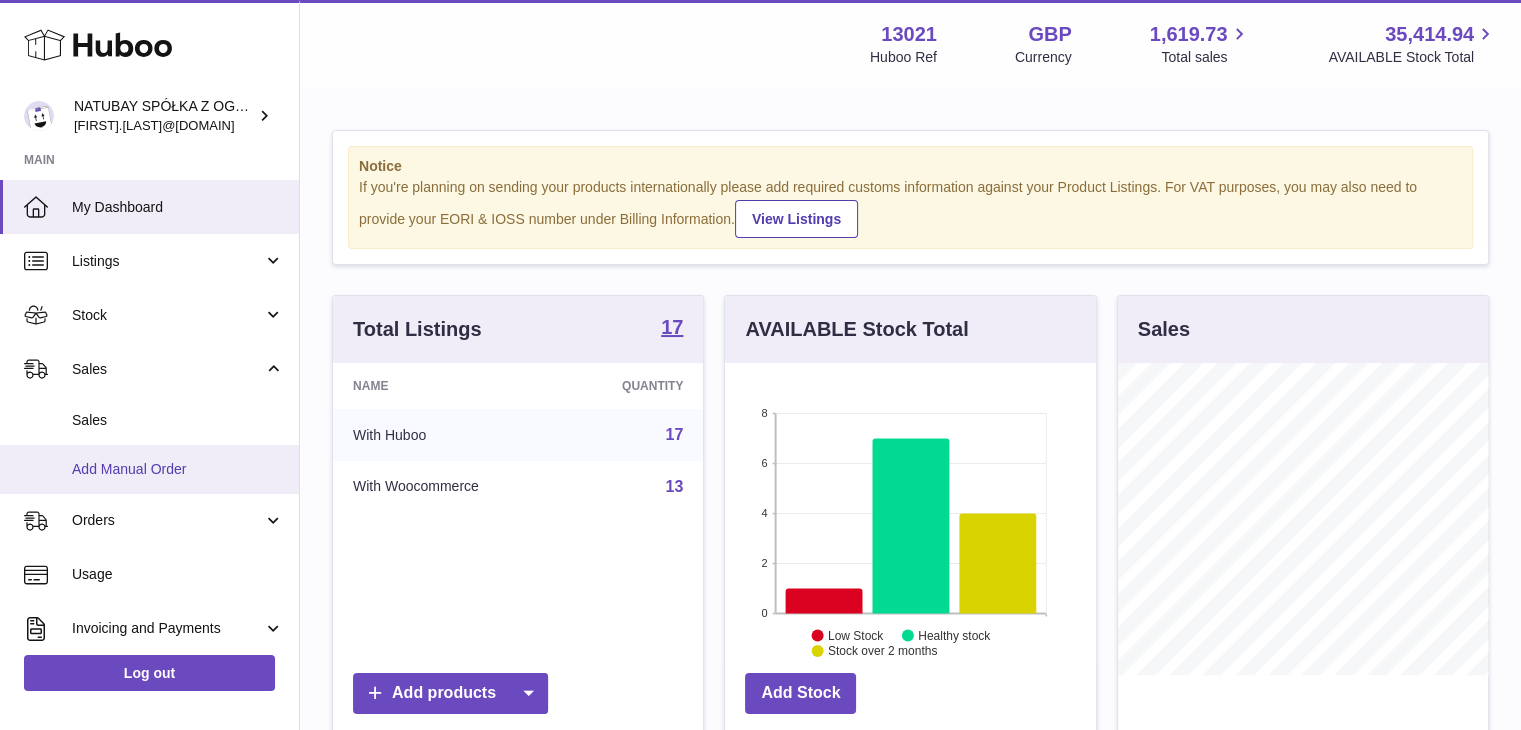 click on "Add Manual Order" at bounding box center [178, 469] 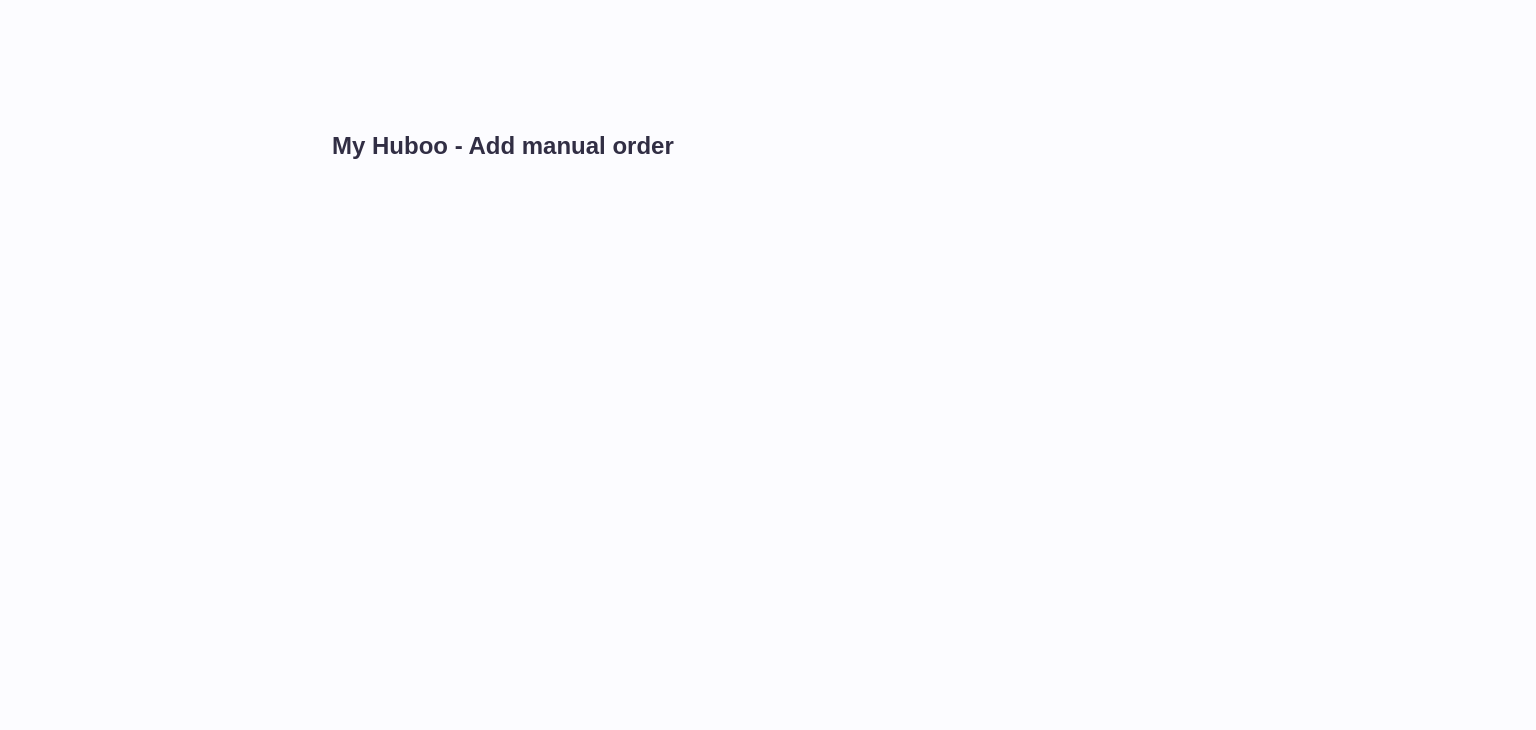 scroll, scrollTop: 0, scrollLeft: 0, axis: both 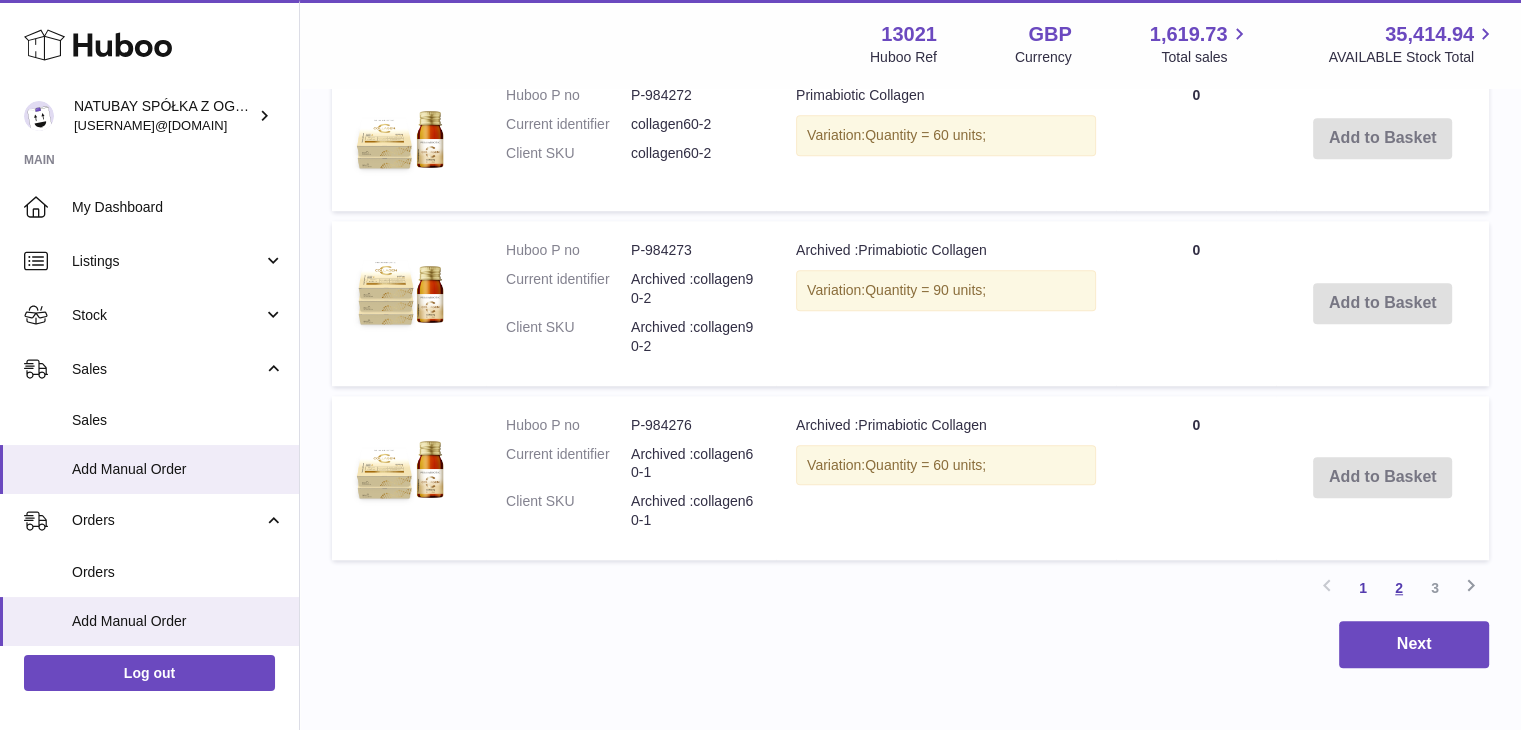 click on "2" at bounding box center (1399, 588) 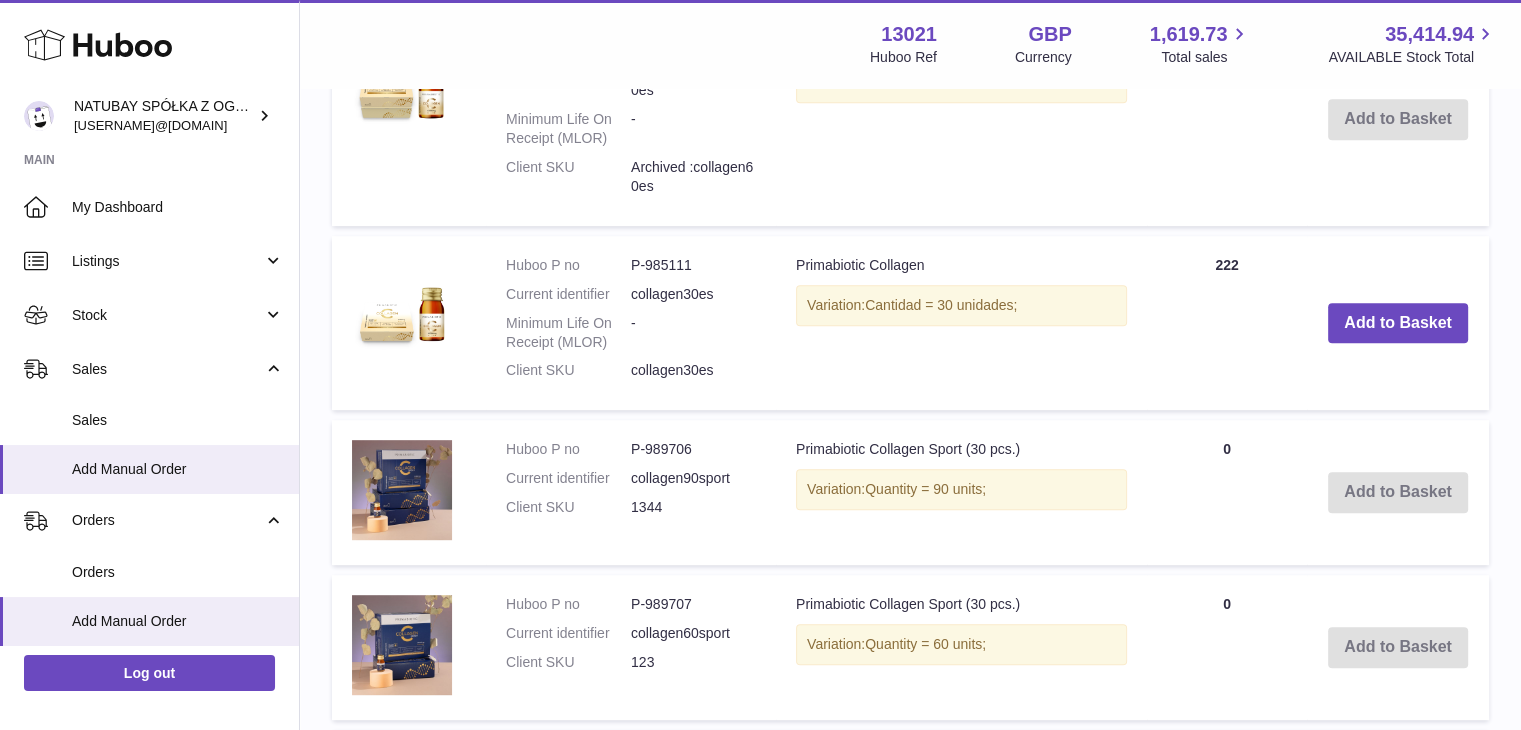 scroll, scrollTop: 890, scrollLeft: 0, axis: vertical 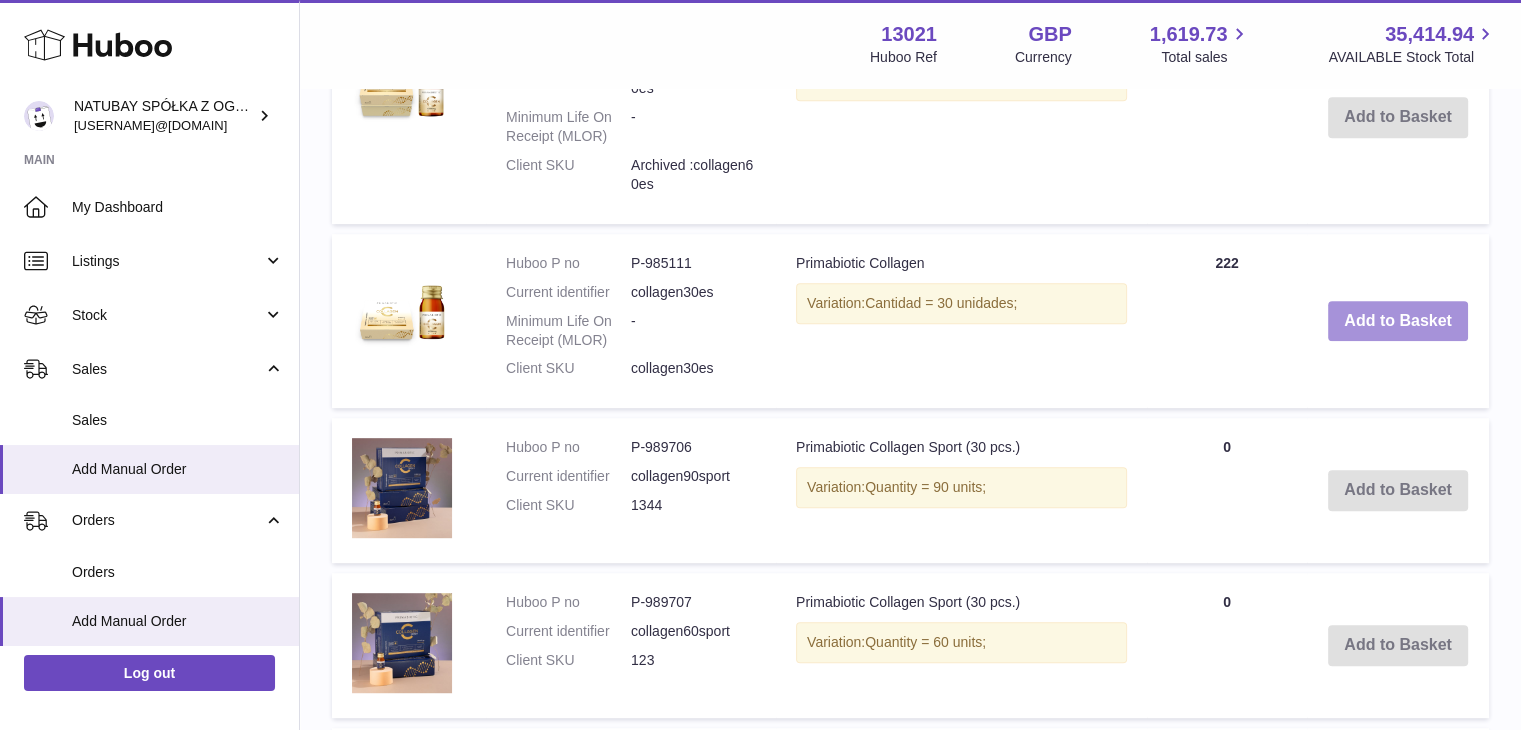 click on "Add to Basket" at bounding box center (1398, 321) 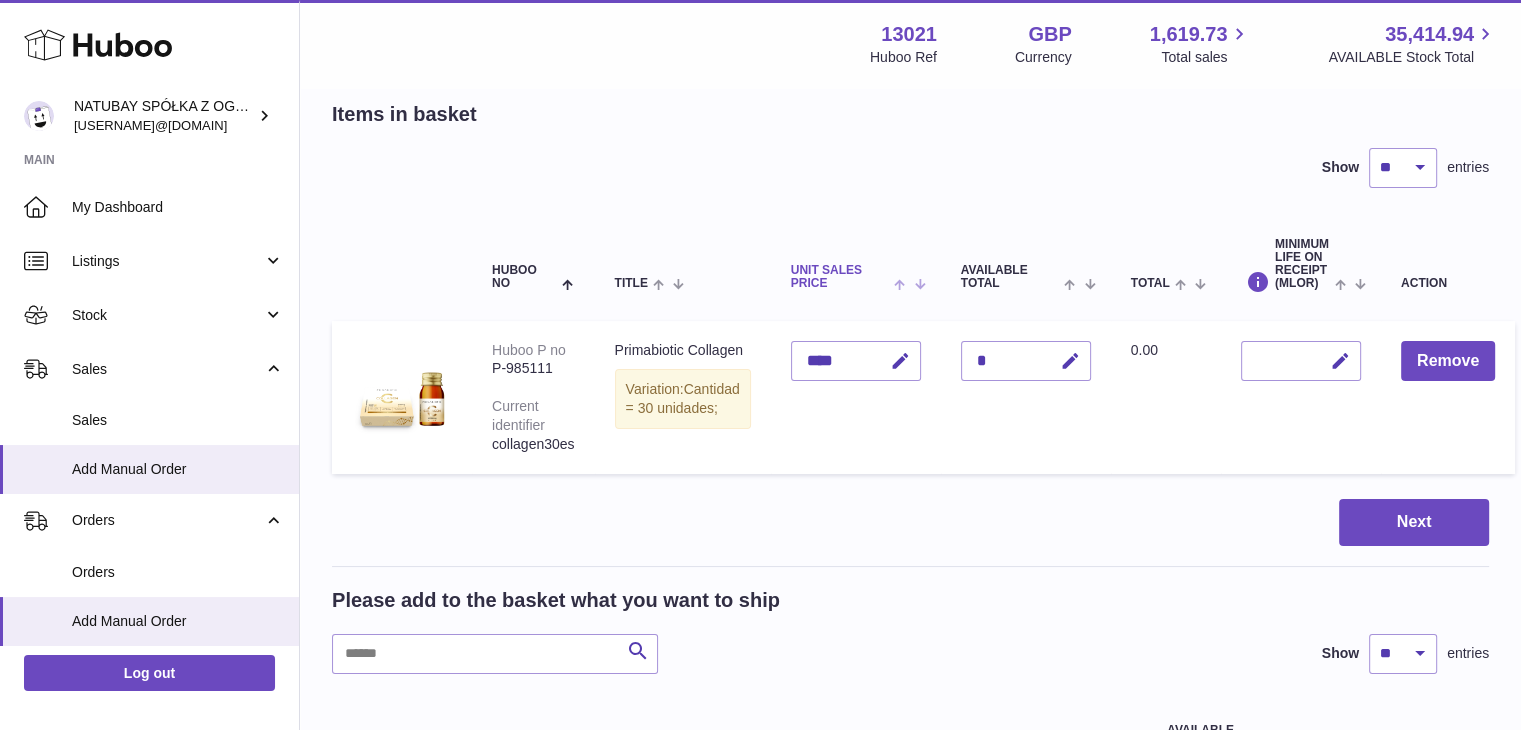 scroll, scrollTop: 0, scrollLeft: 0, axis: both 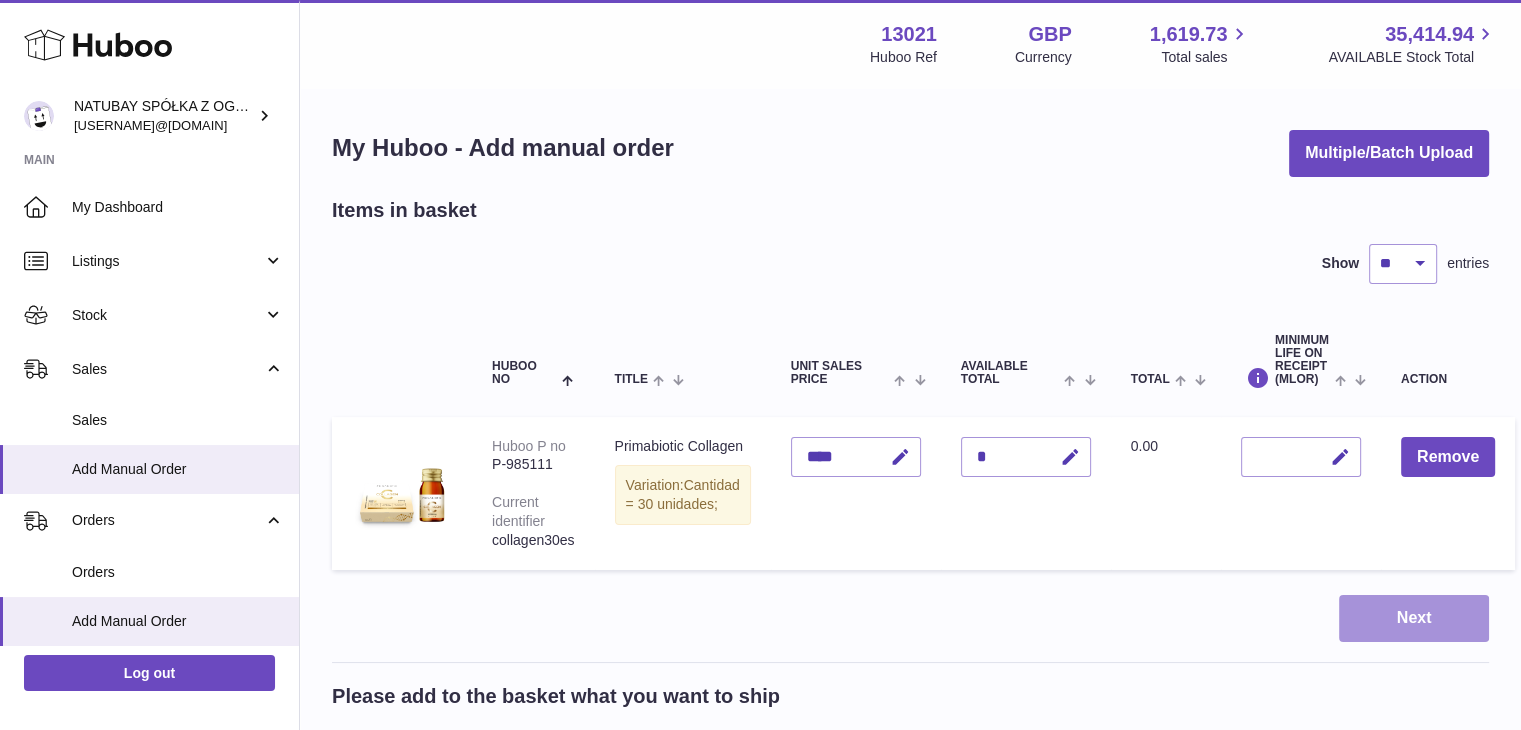 click on "Next" at bounding box center (1414, 618) 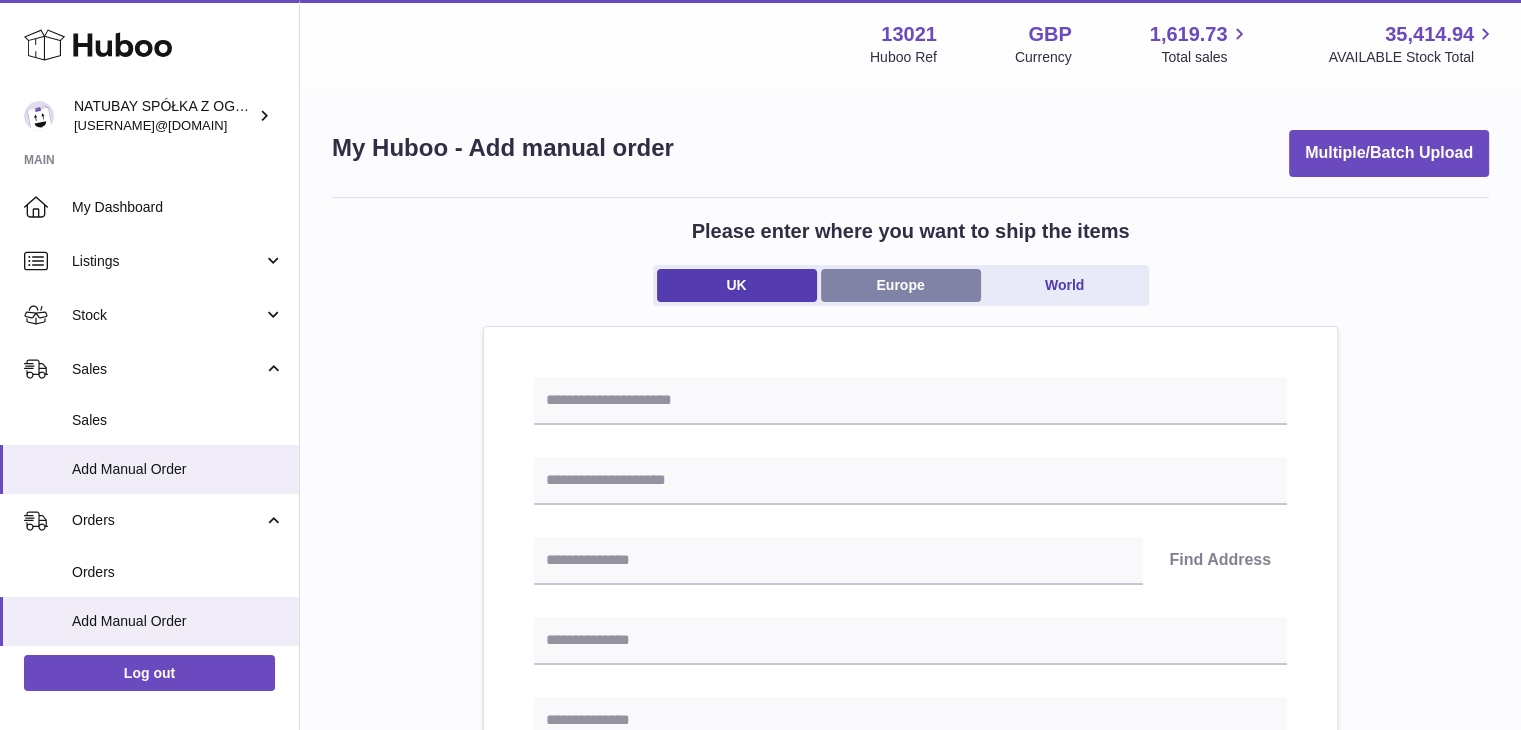 click on "Europe" at bounding box center [901, 285] 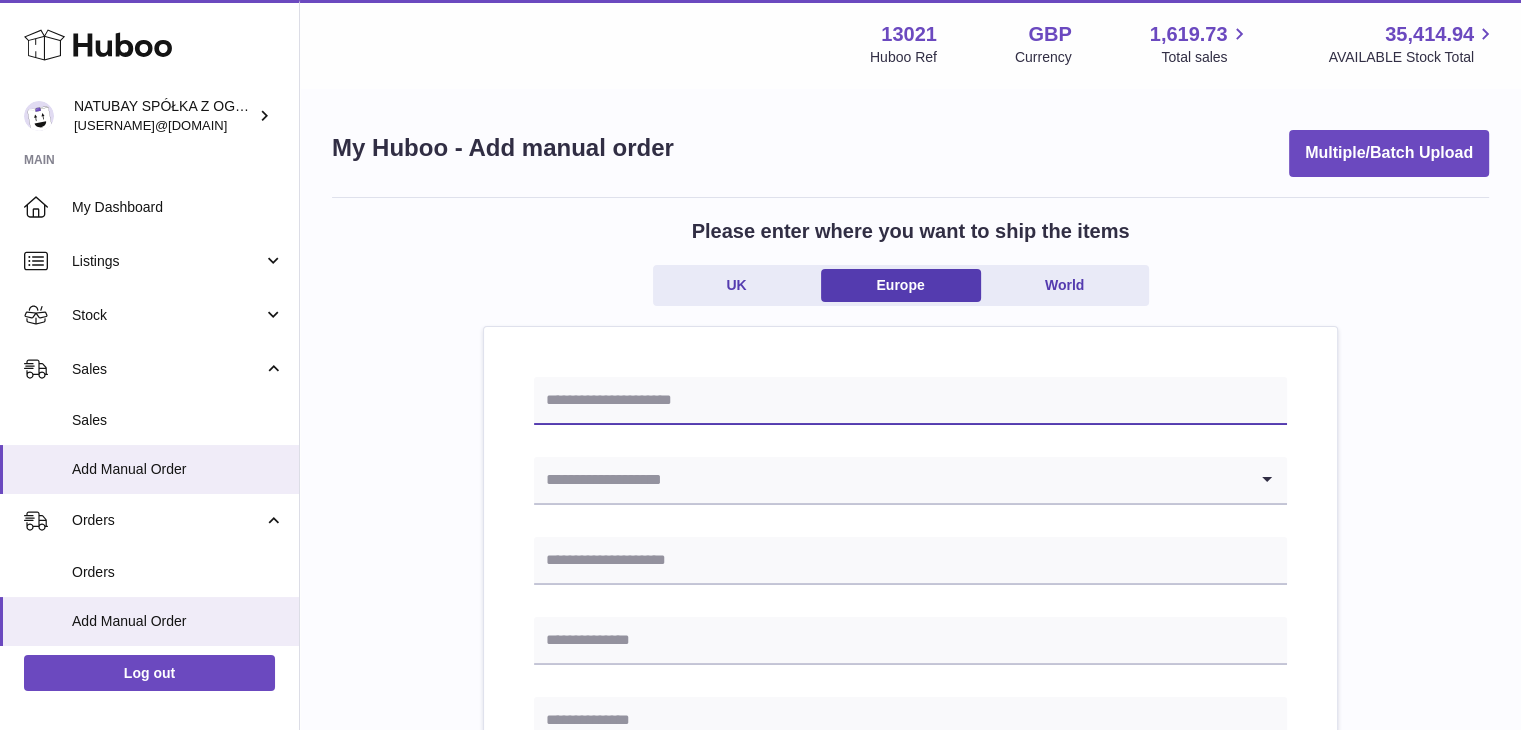 click at bounding box center [910, 401] 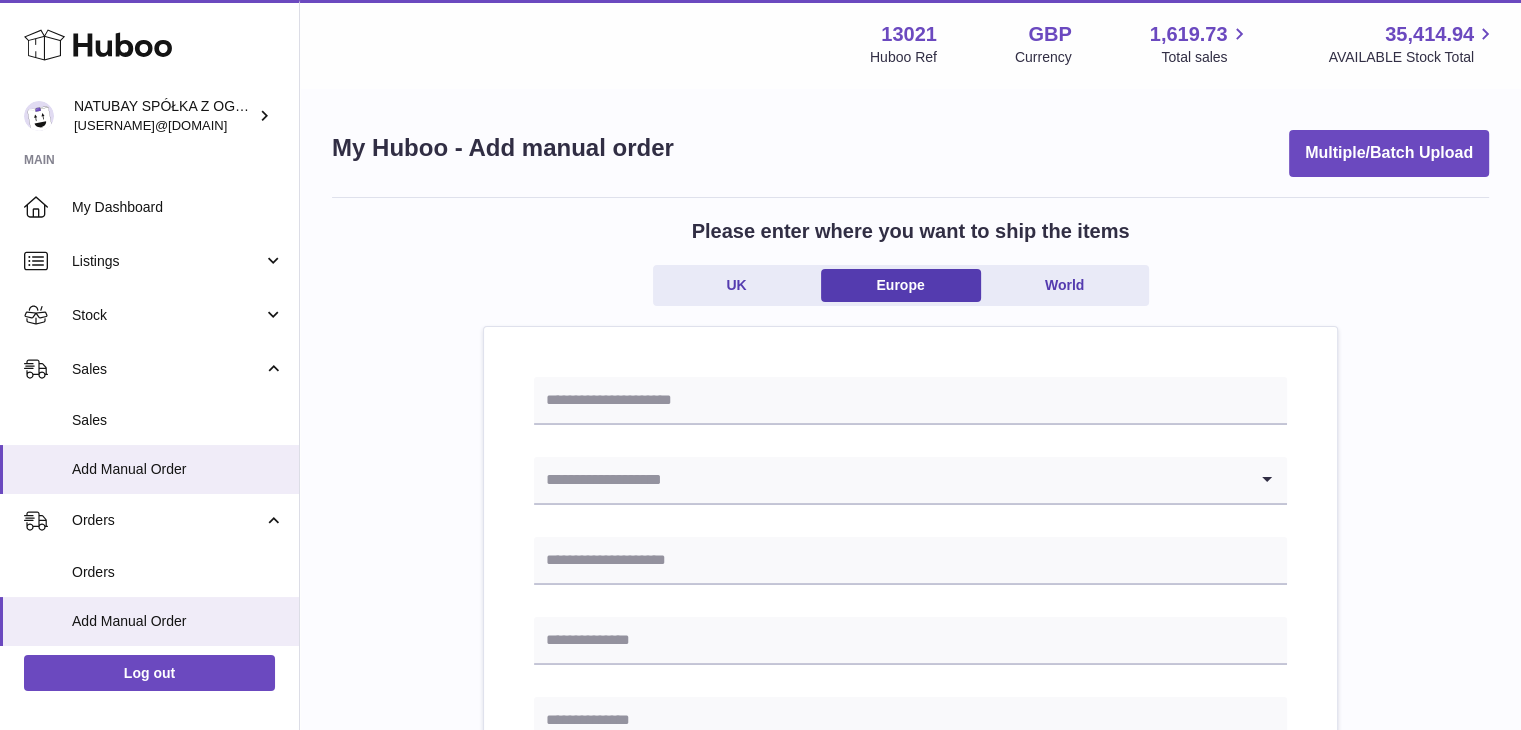 click at bounding box center [890, 480] 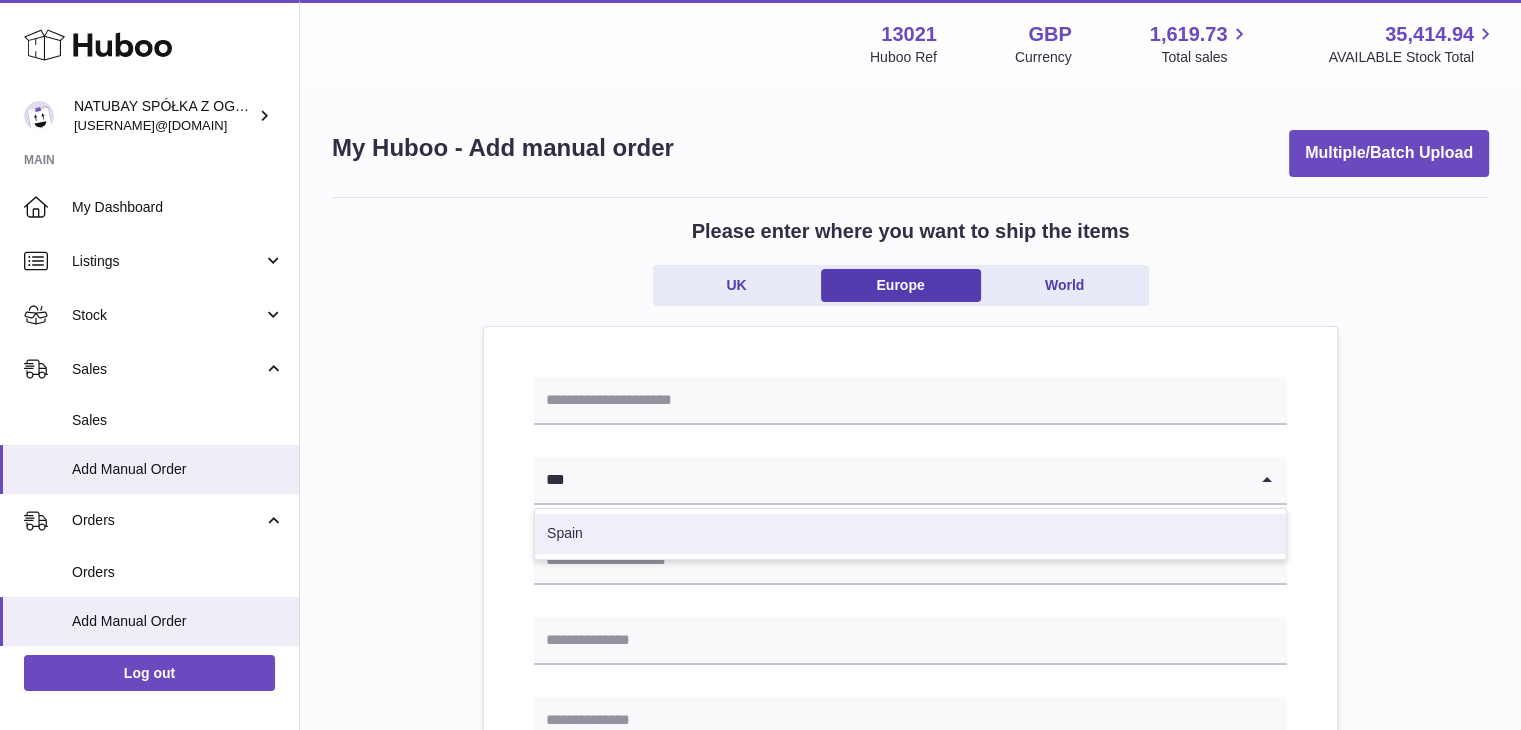 click on "***" at bounding box center (890, 480) 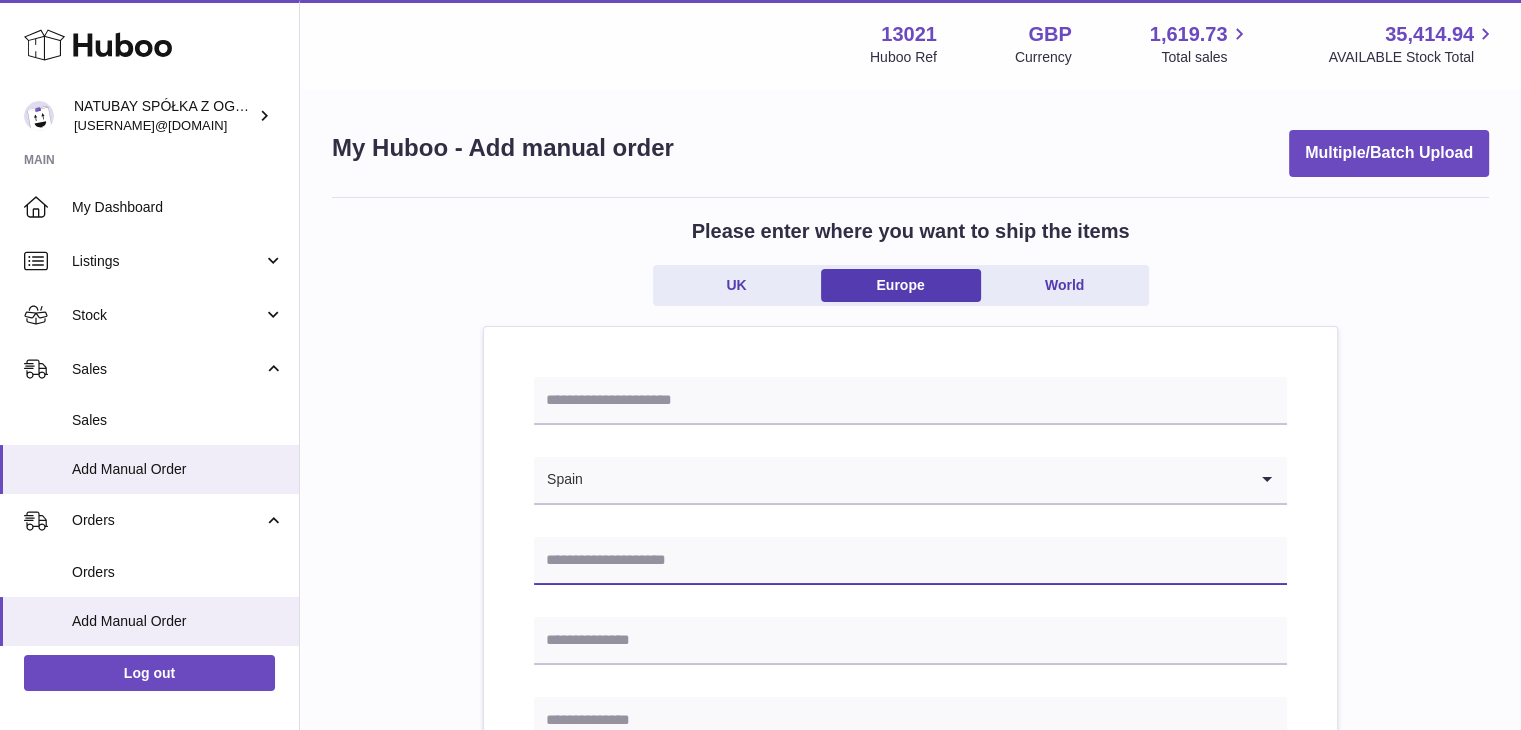 click at bounding box center (910, 561) 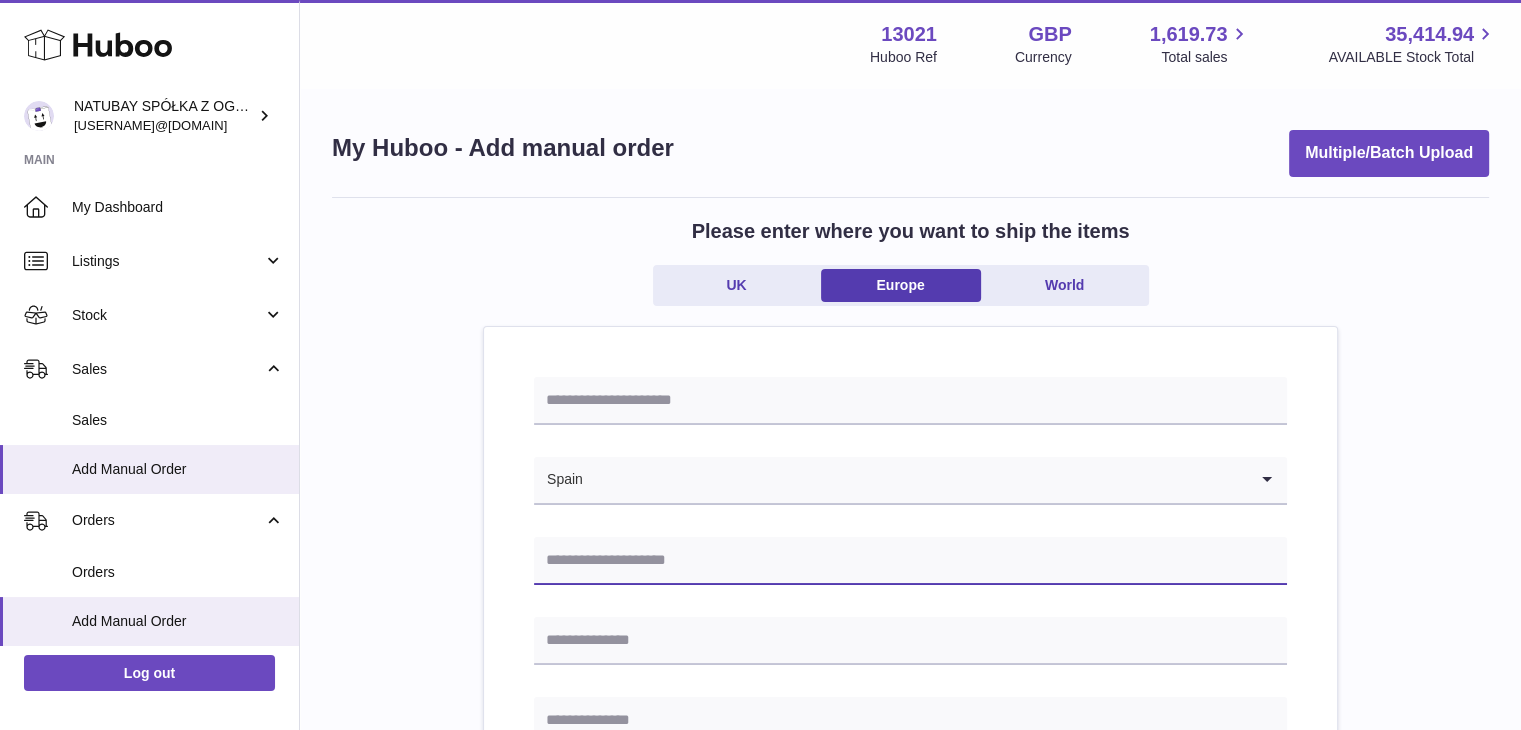 paste on "**********" 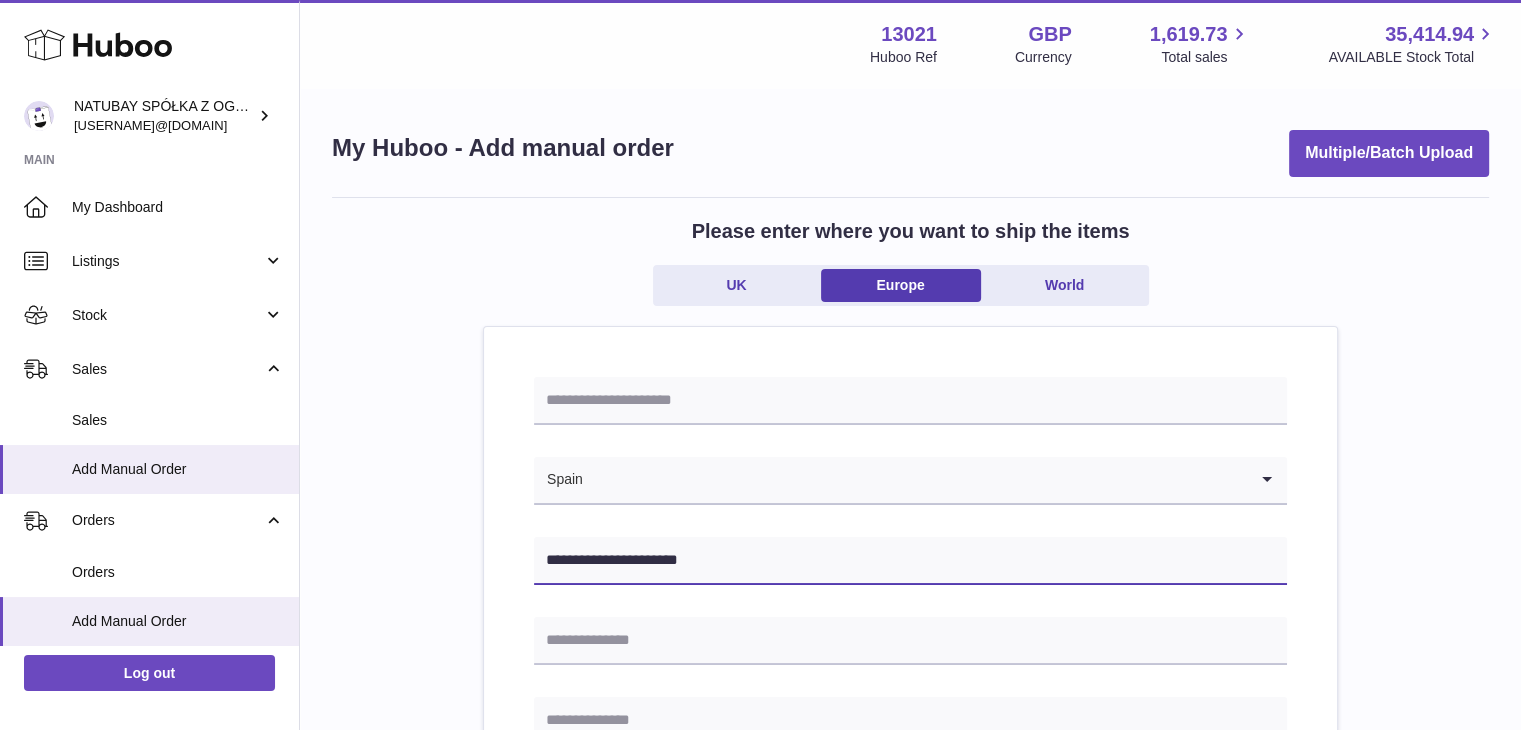 type on "**********" 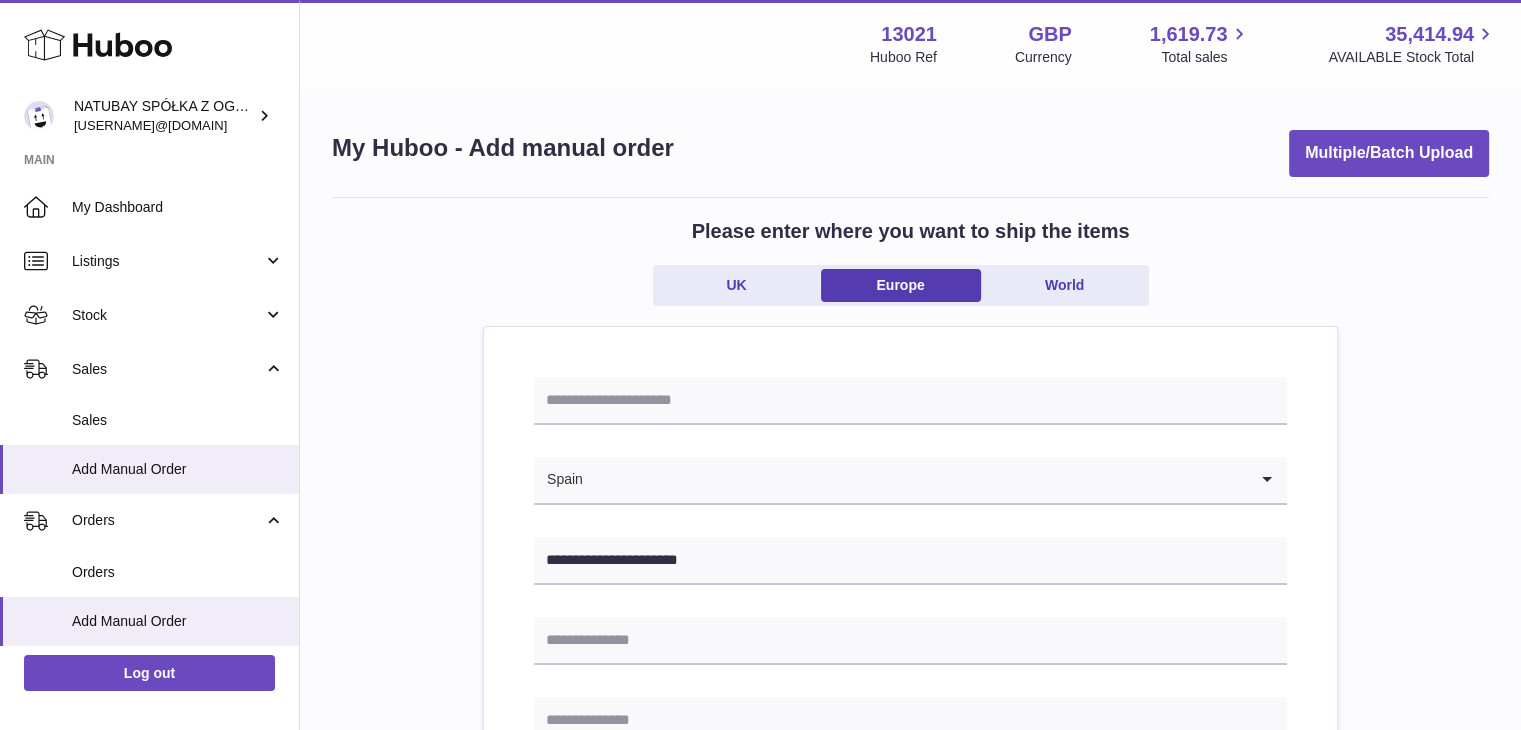 click on "**********" at bounding box center (910, 945) 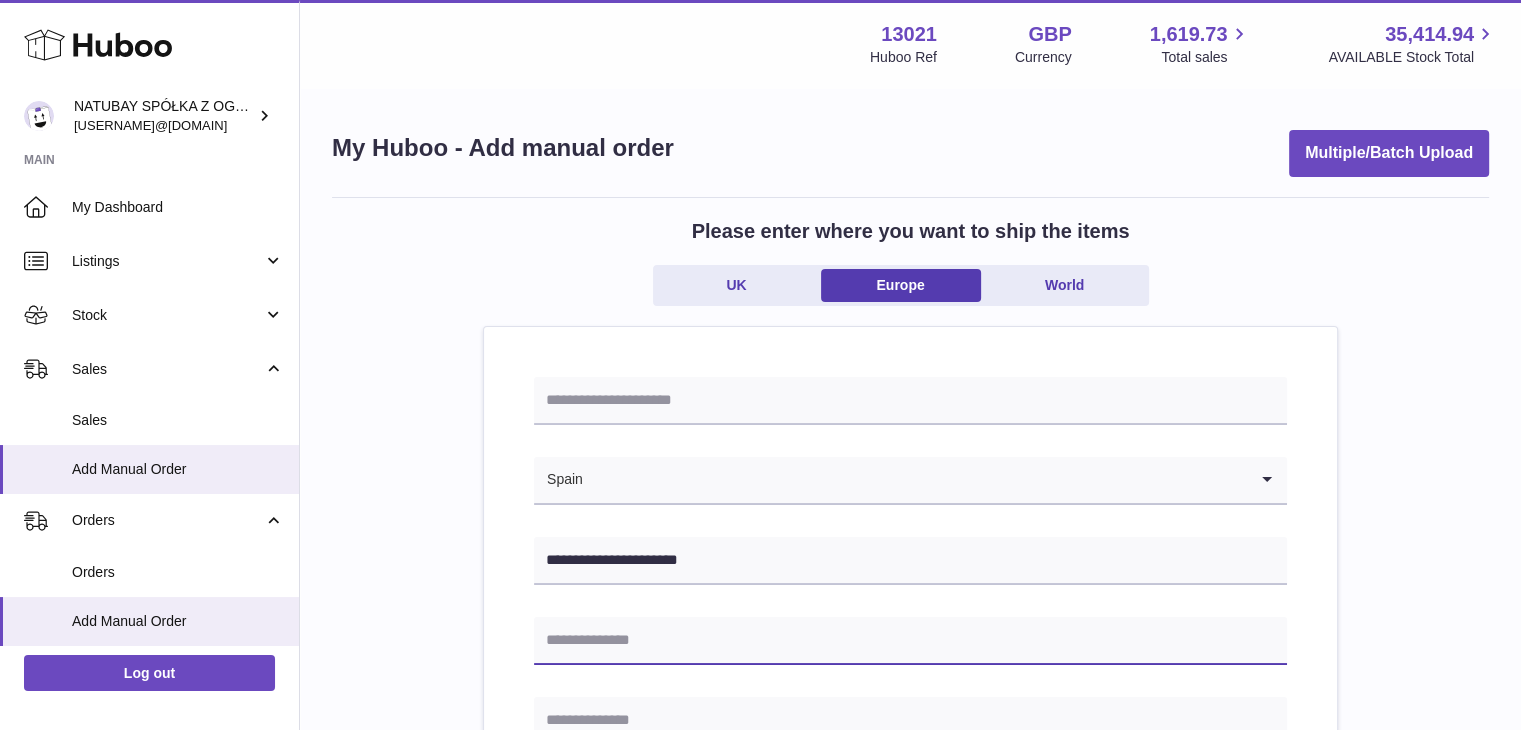 click at bounding box center [910, 641] 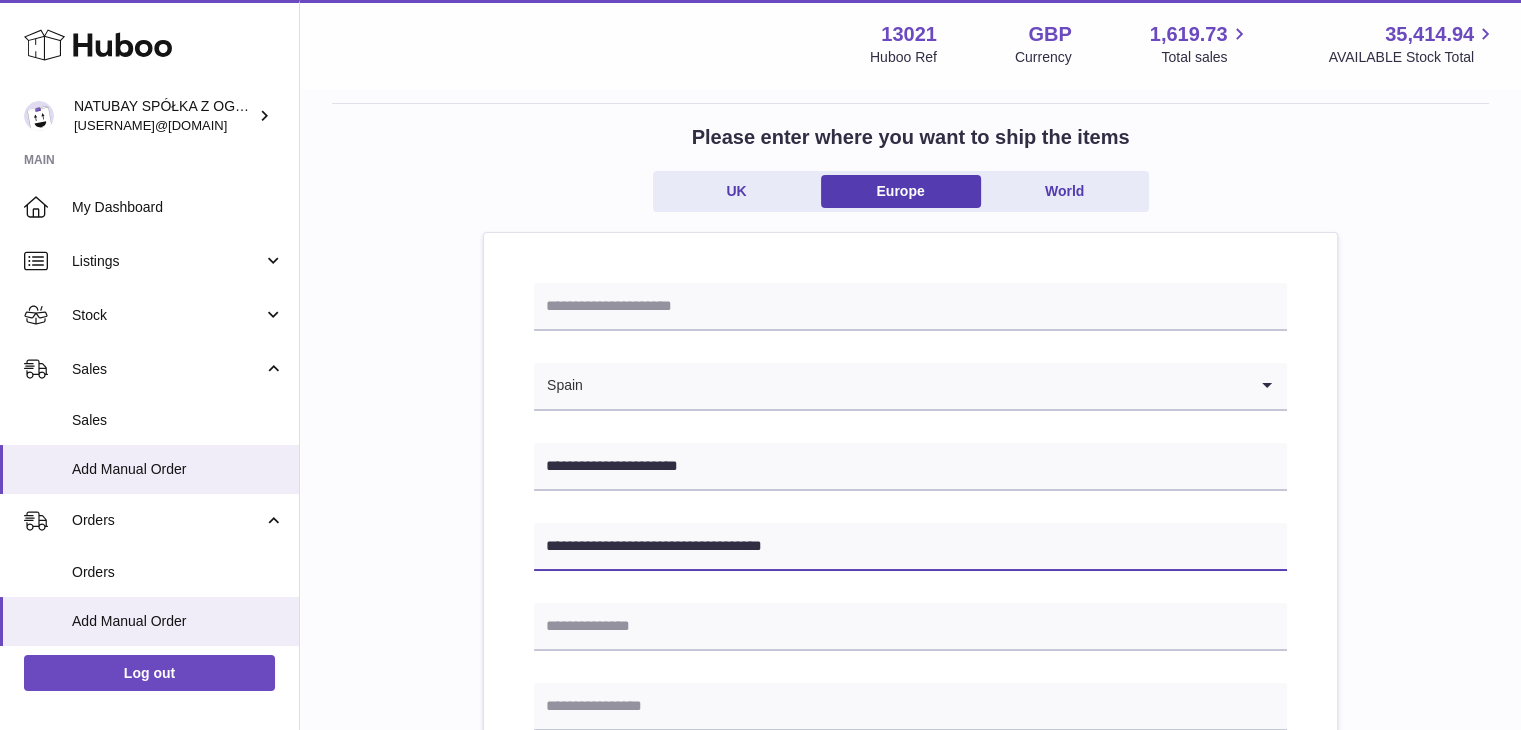scroll, scrollTop: 95, scrollLeft: 0, axis: vertical 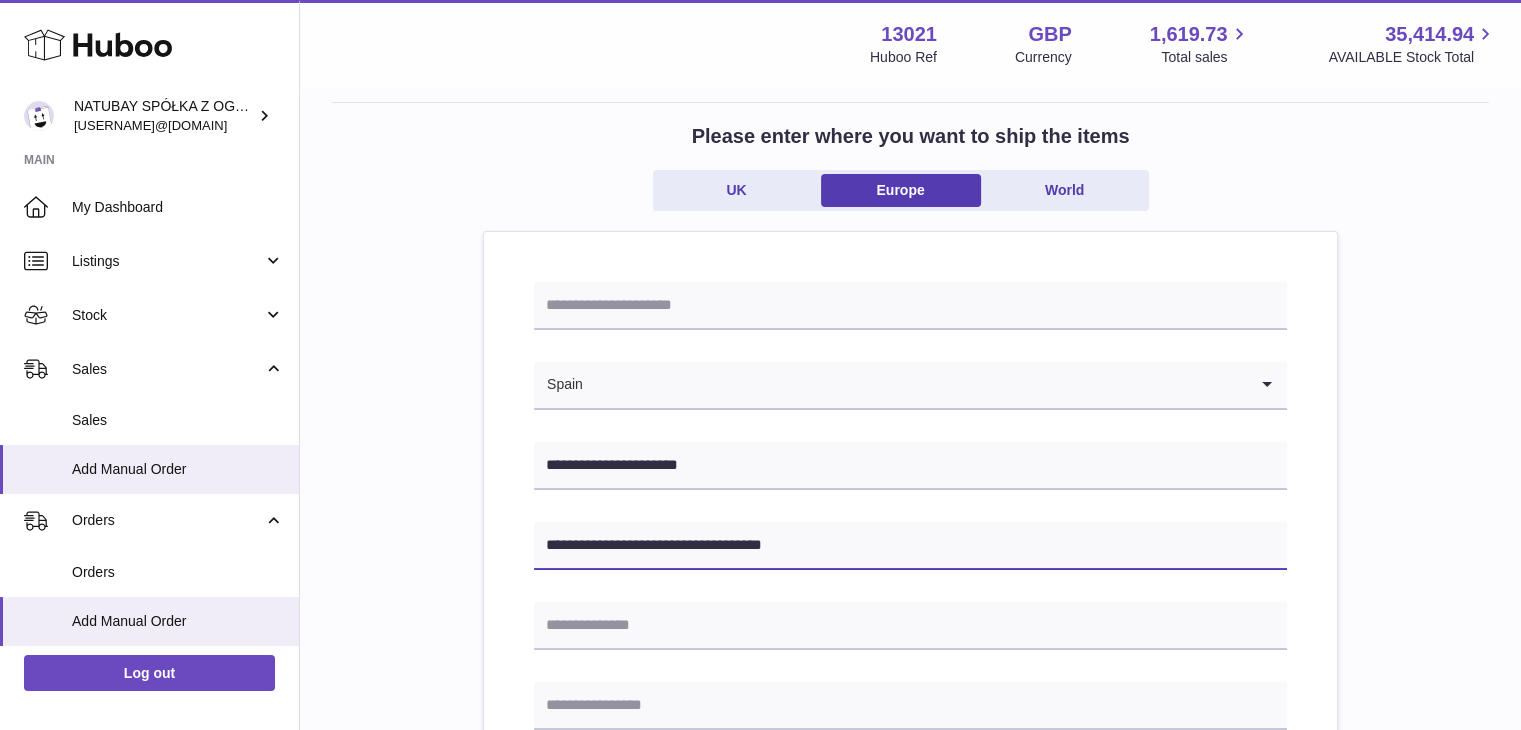 drag, startPoint x: 803, startPoint y: 540, endPoint x: 708, endPoint y: 545, distance: 95.131485 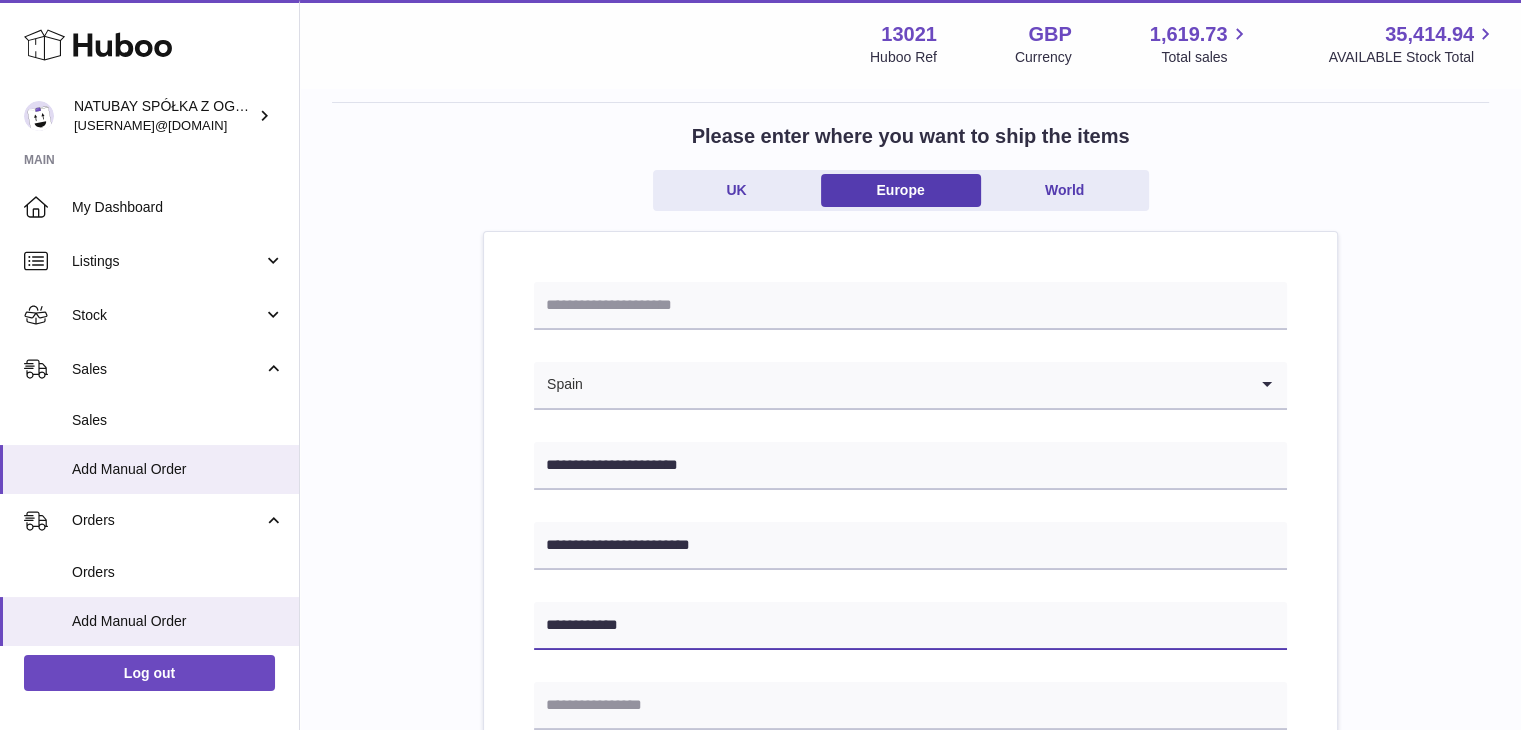 type on "**********" 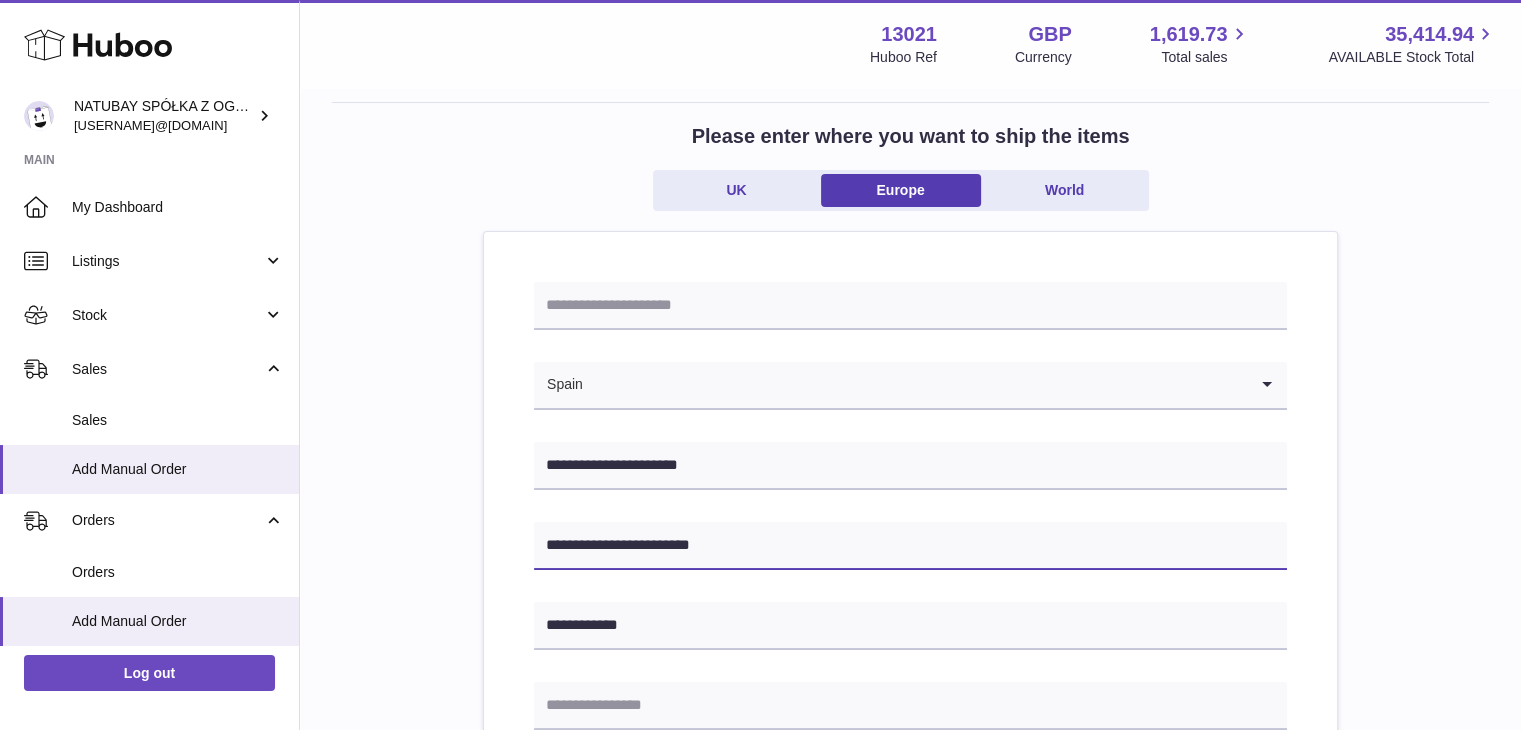 click on "**********" at bounding box center (910, 546) 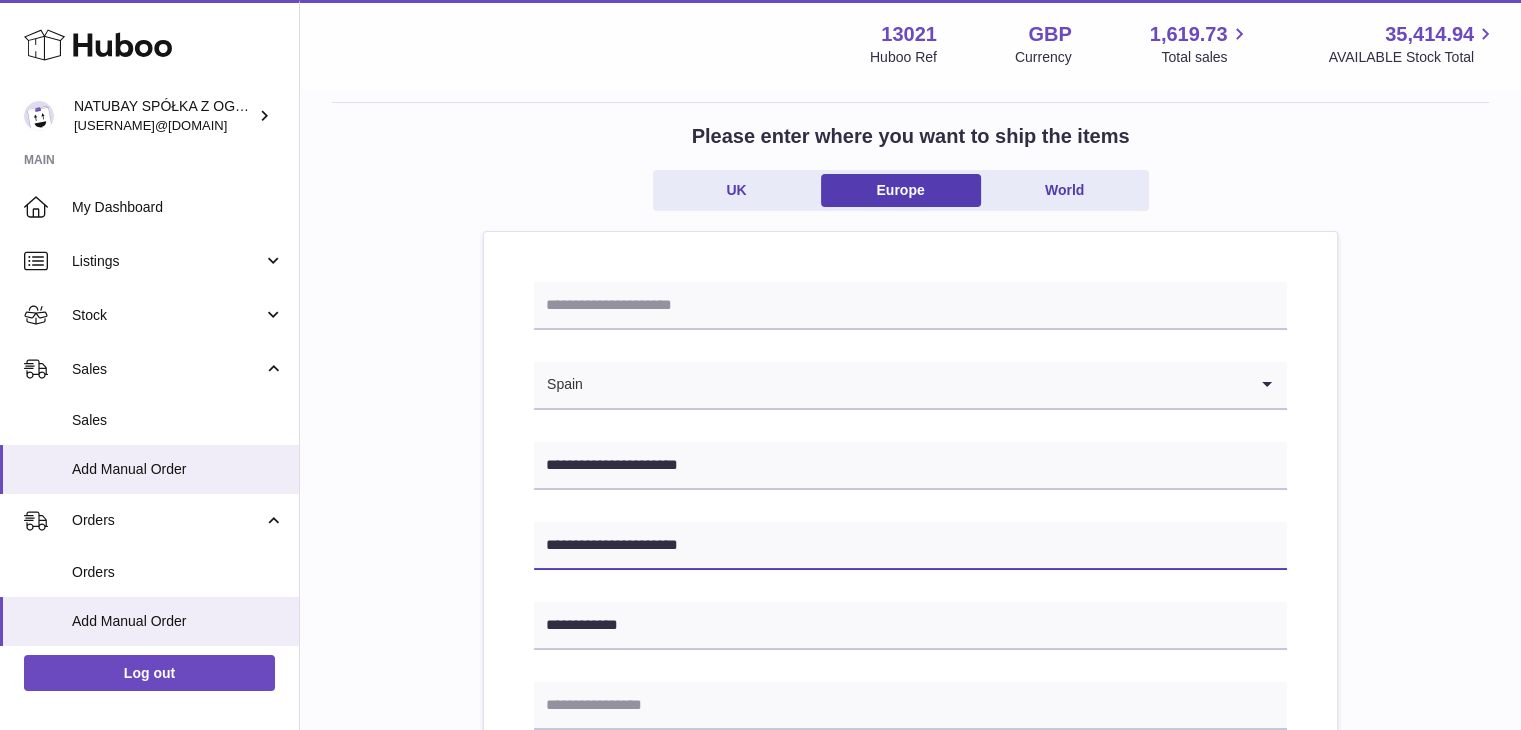 type on "**********" 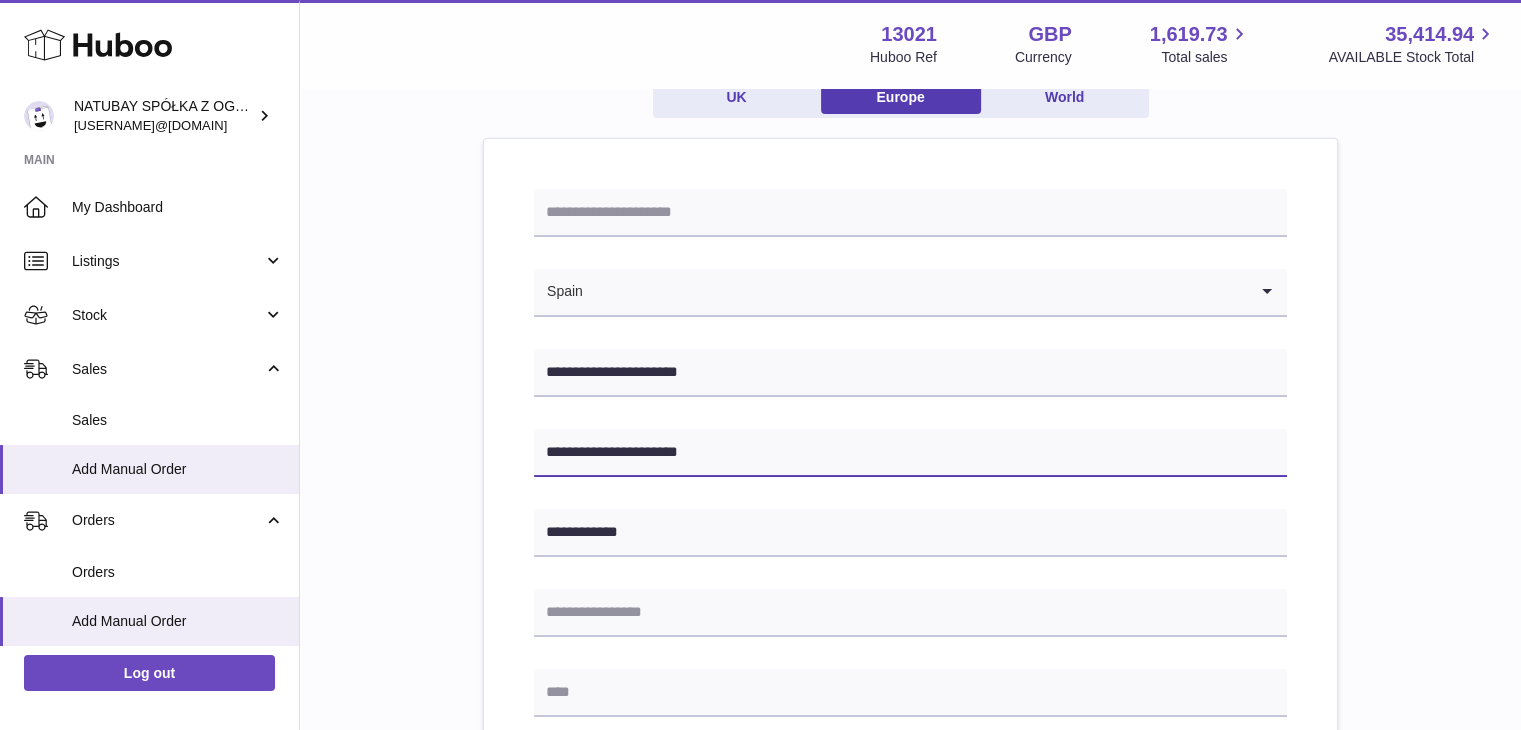 scroll, scrollTop: 295, scrollLeft: 0, axis: vertical 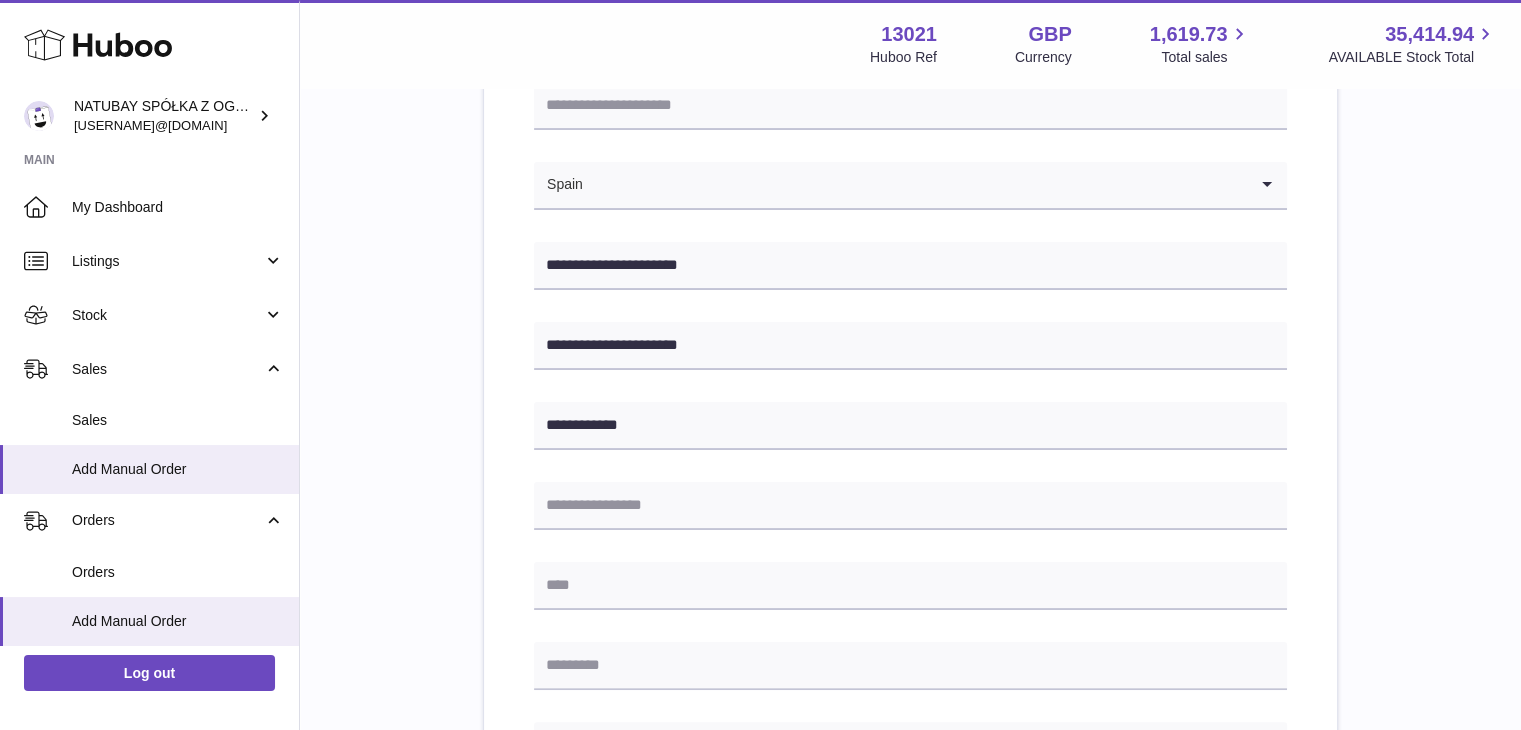 drag, startPoint x: 724, startPoint y: 478, endPoint x: 714, endPoint y: 492, distance: 17.20465 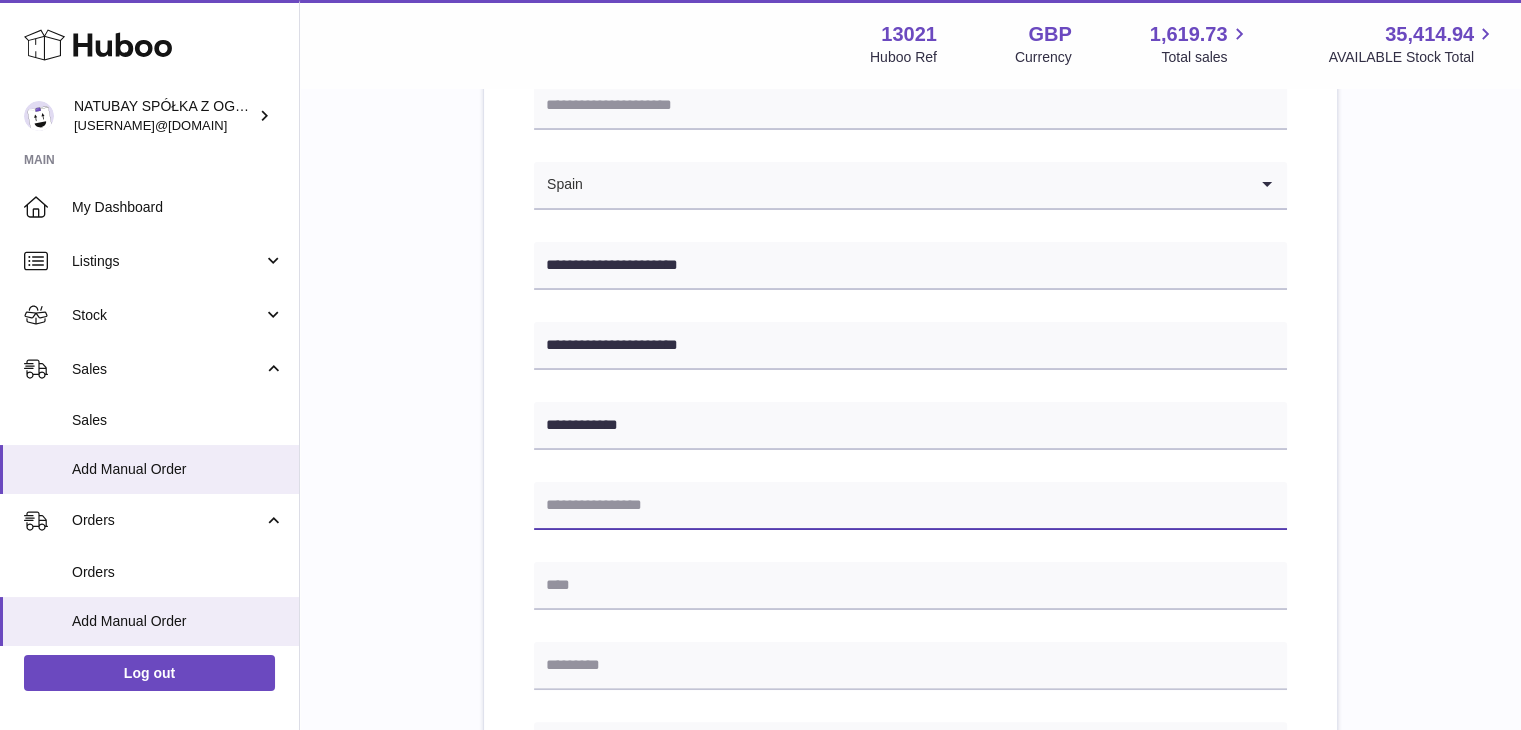 click at bounding box center [910, 506] 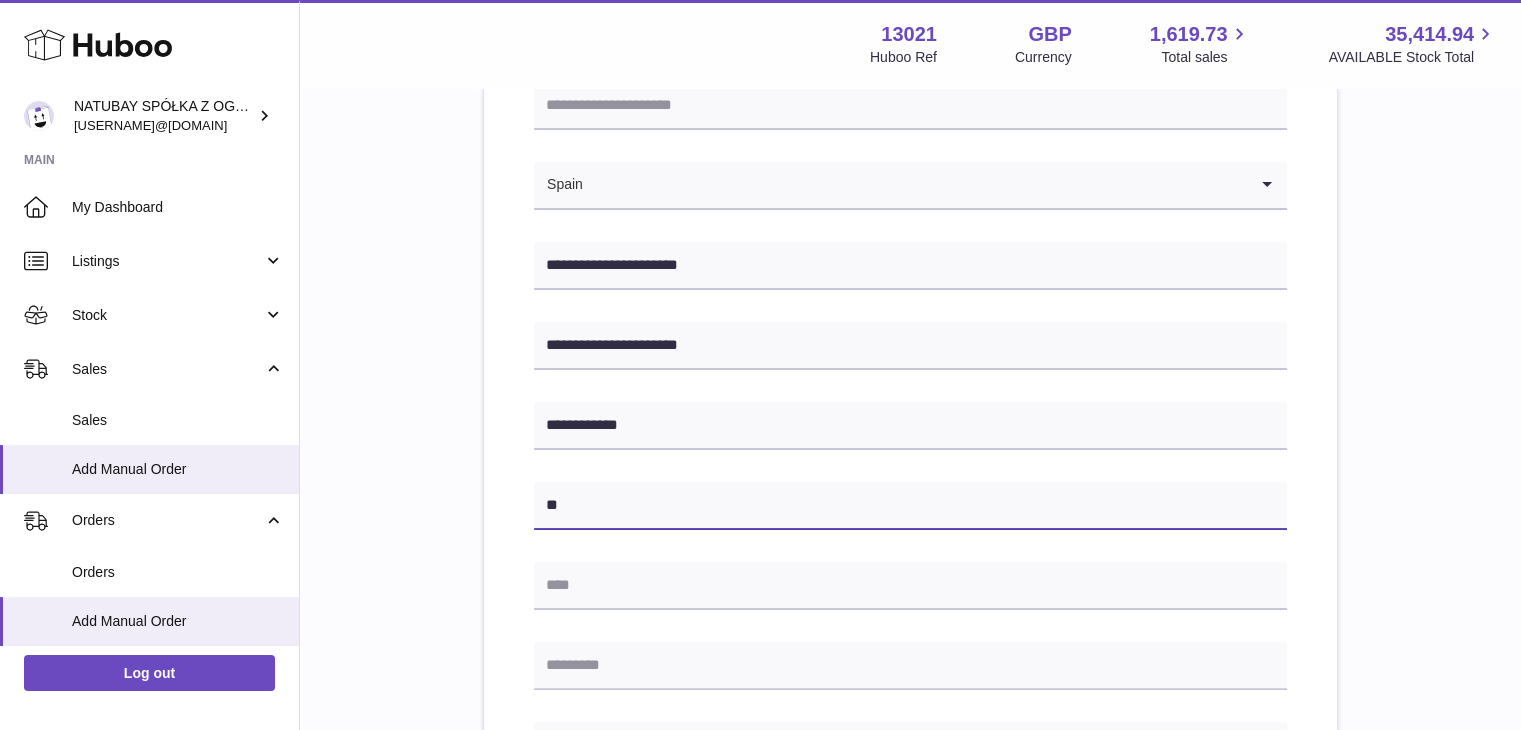 type on "*" 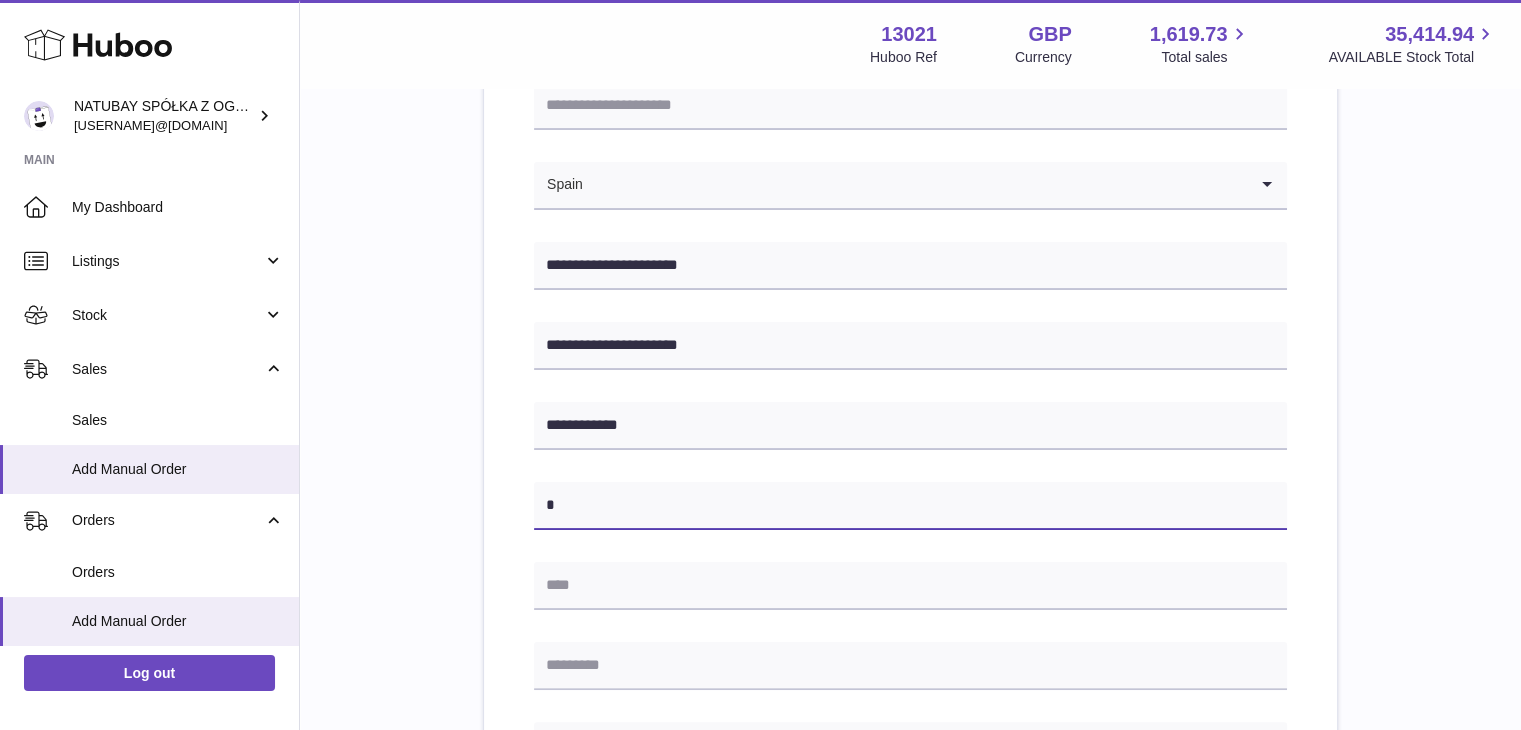 type 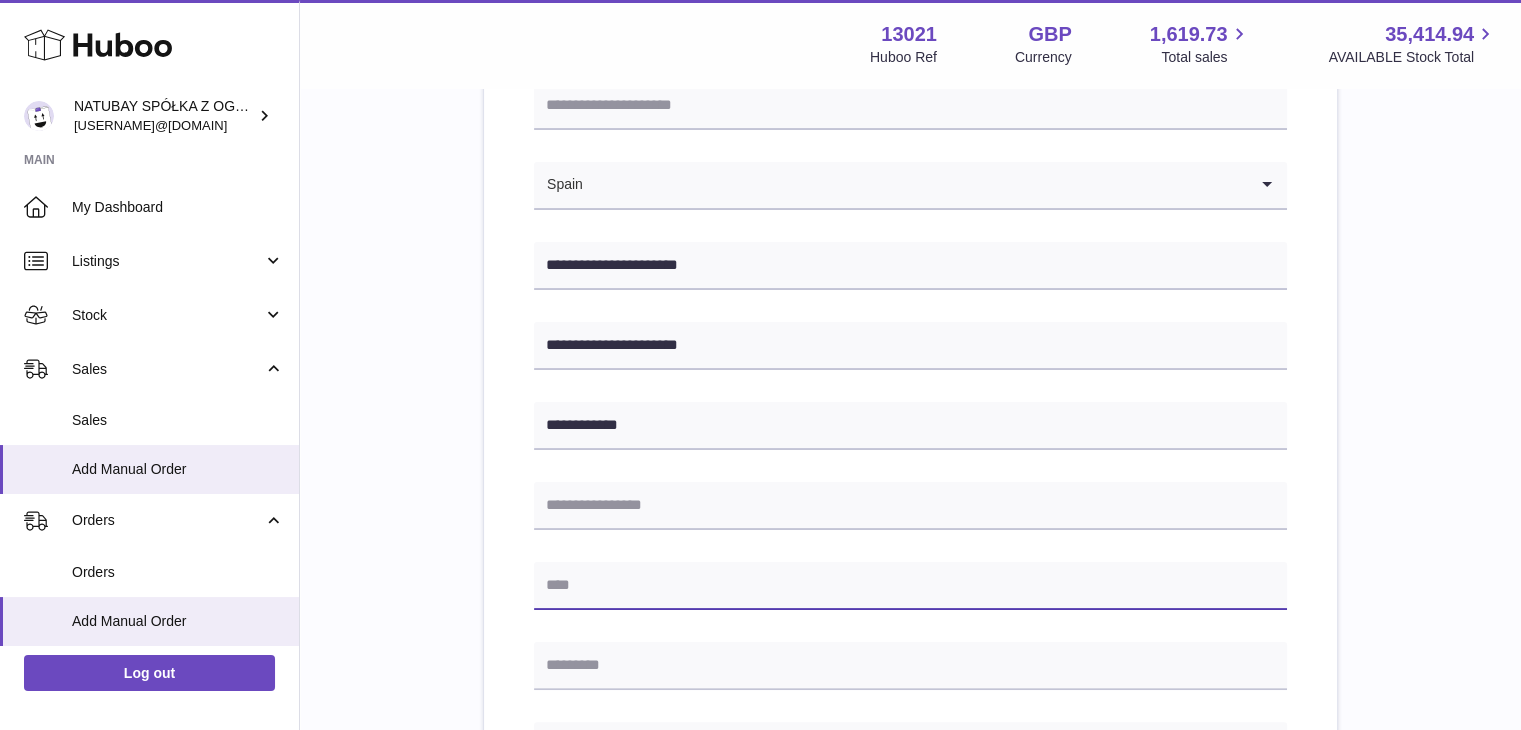 click at bounding box center [910, 586] 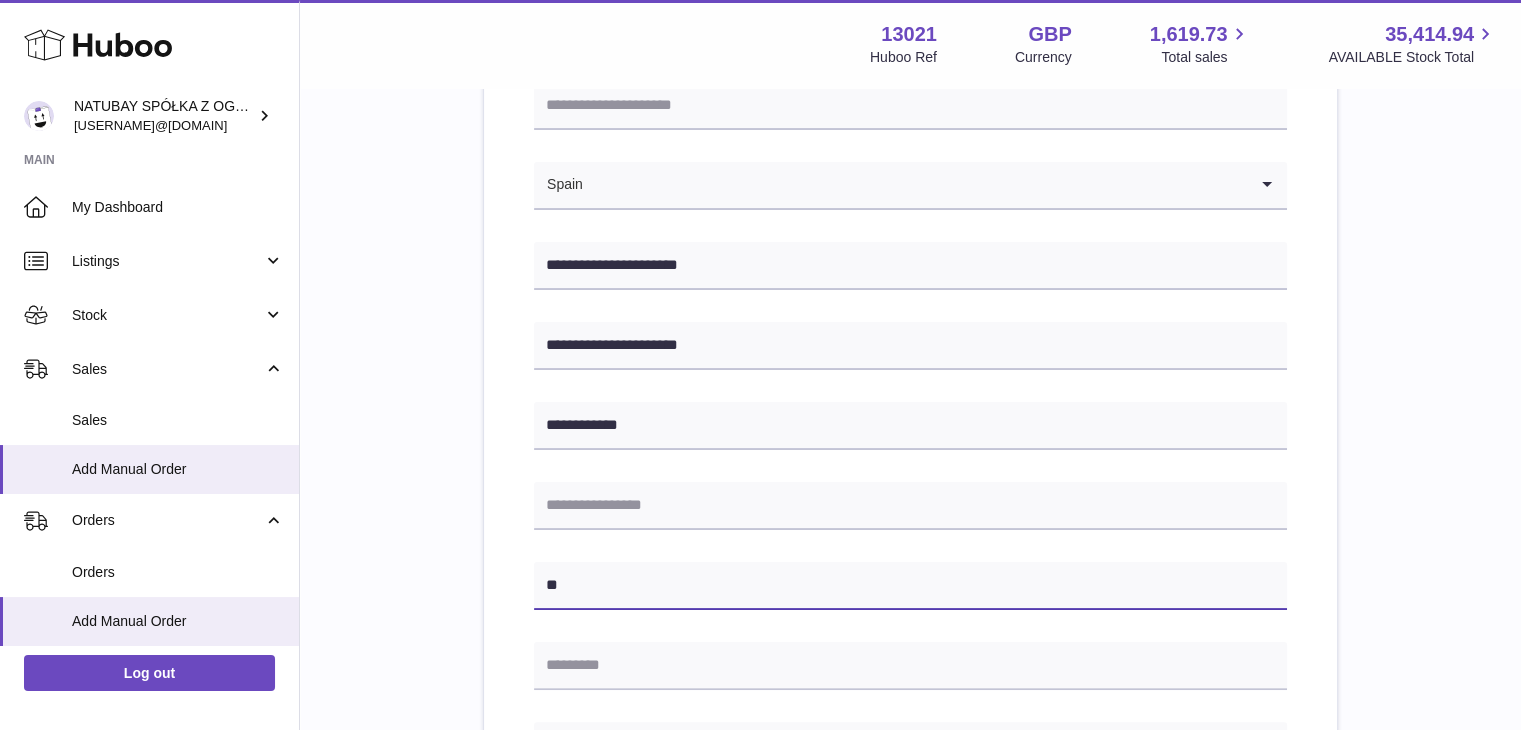 type on "*" 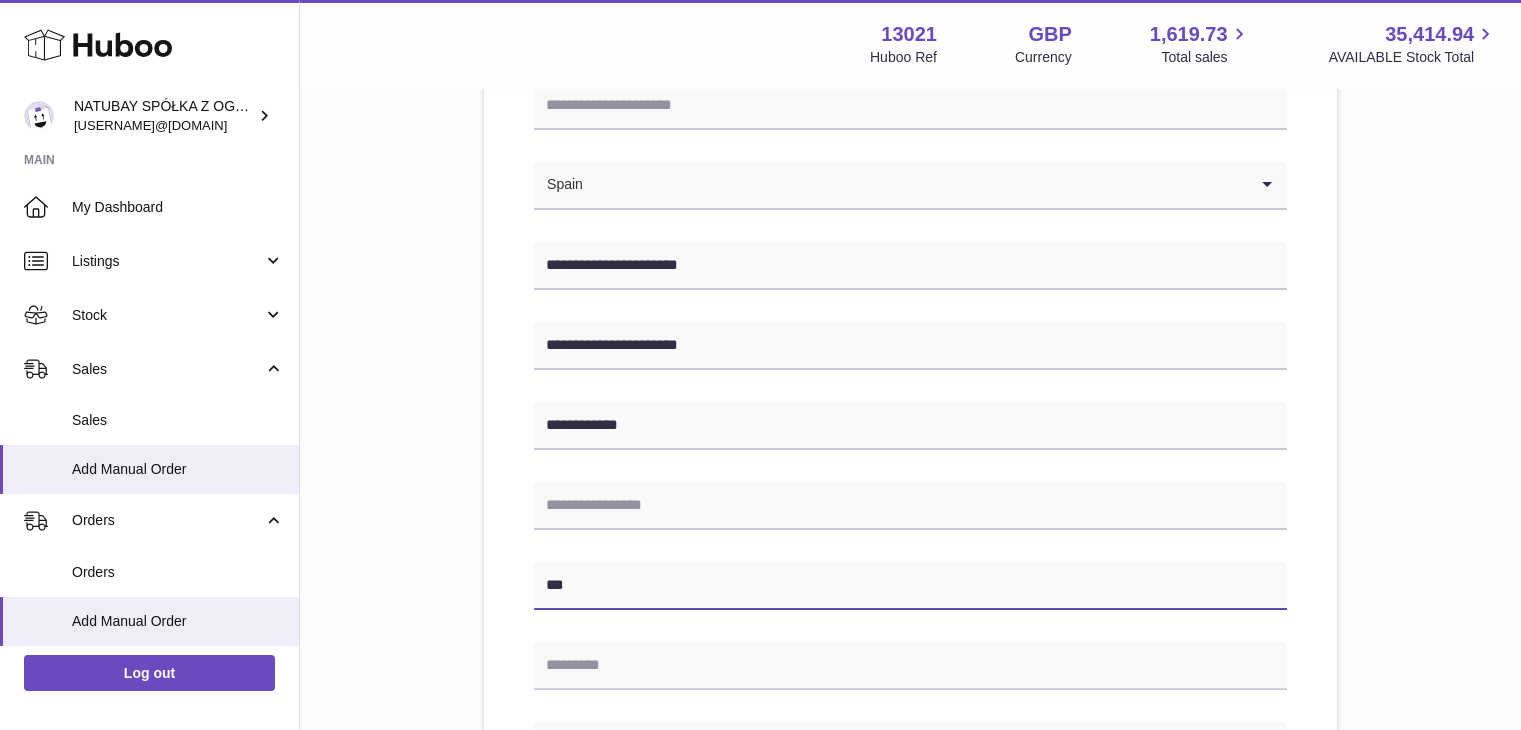 type on "***" 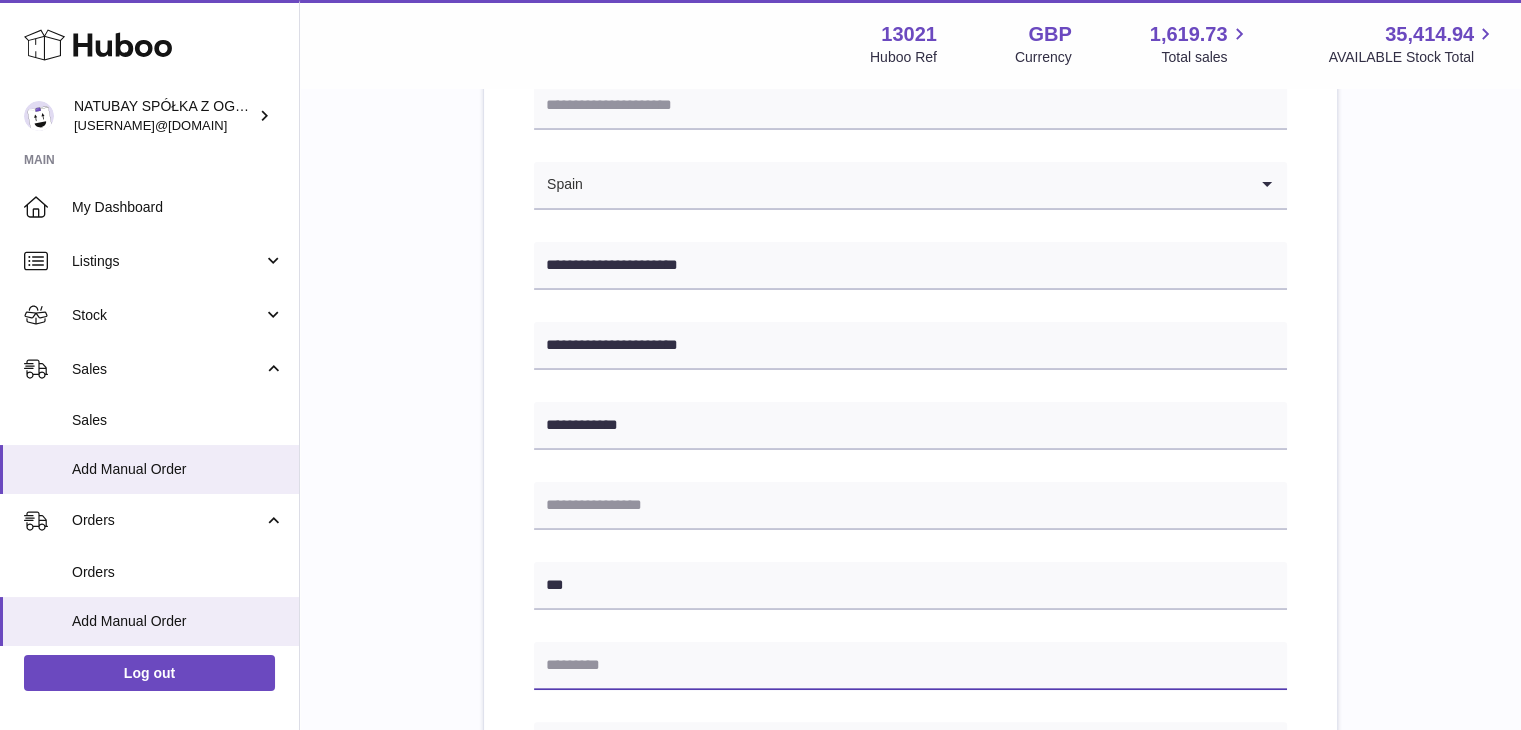 click at bounding box center [910, 666] 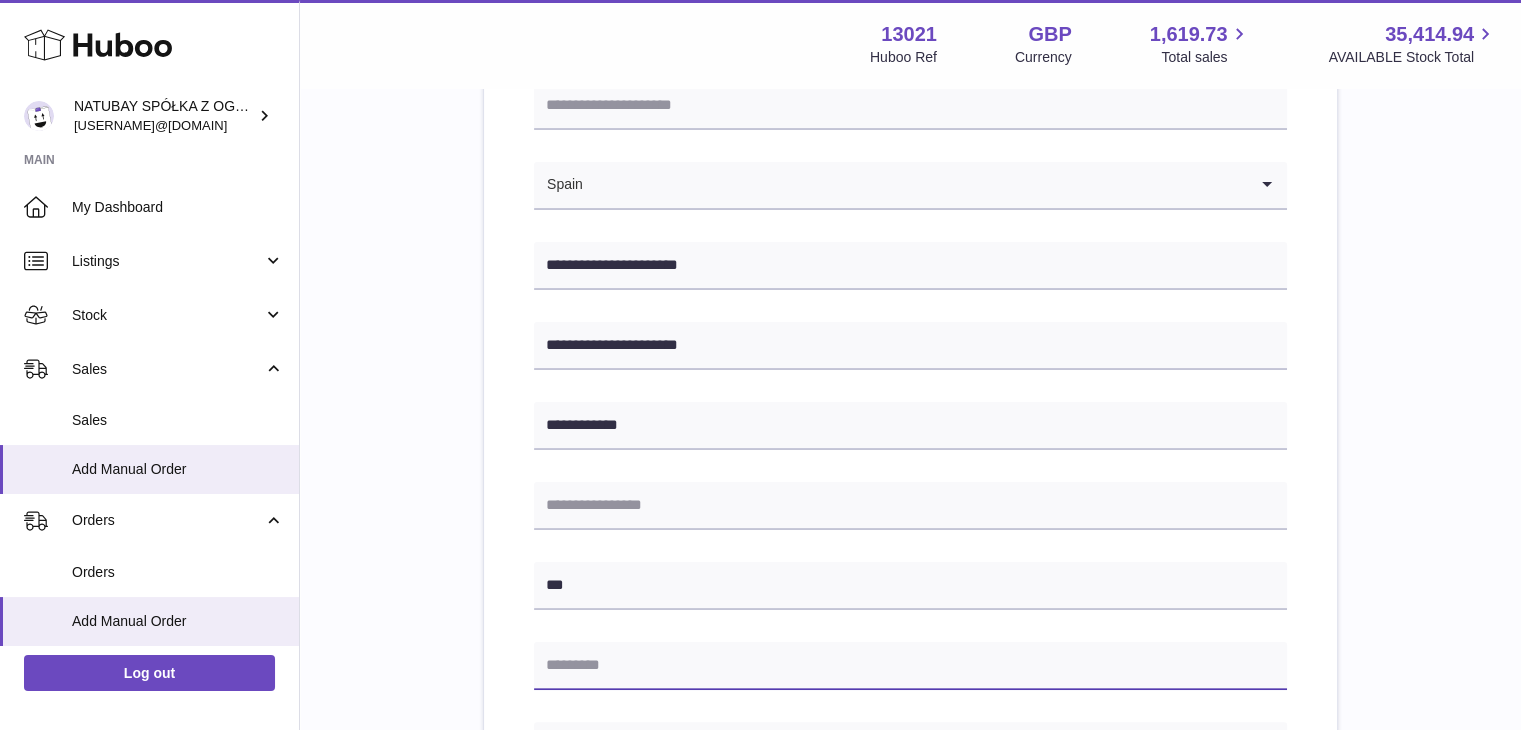paste on "**********" 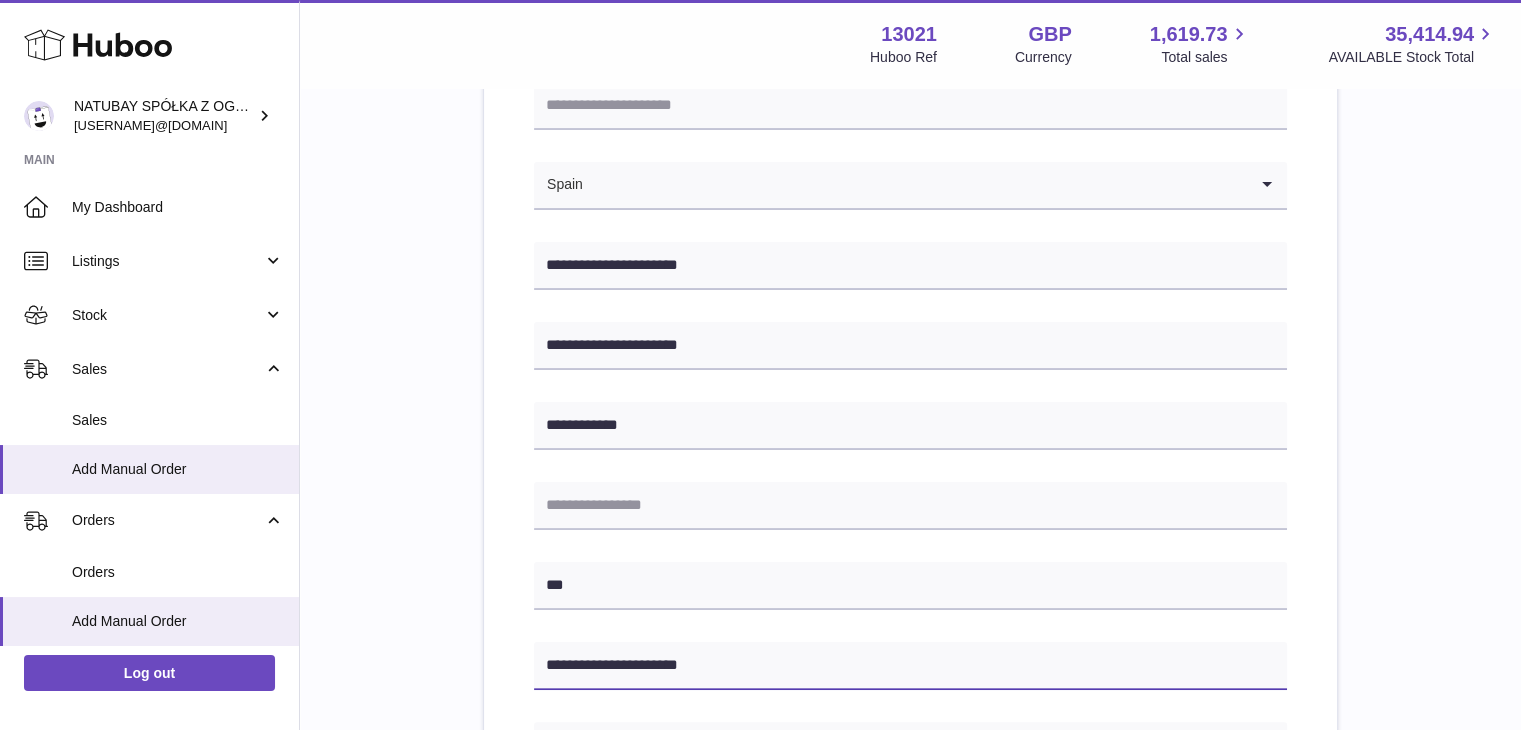 click on "**********" at bounding box center (910, 666) 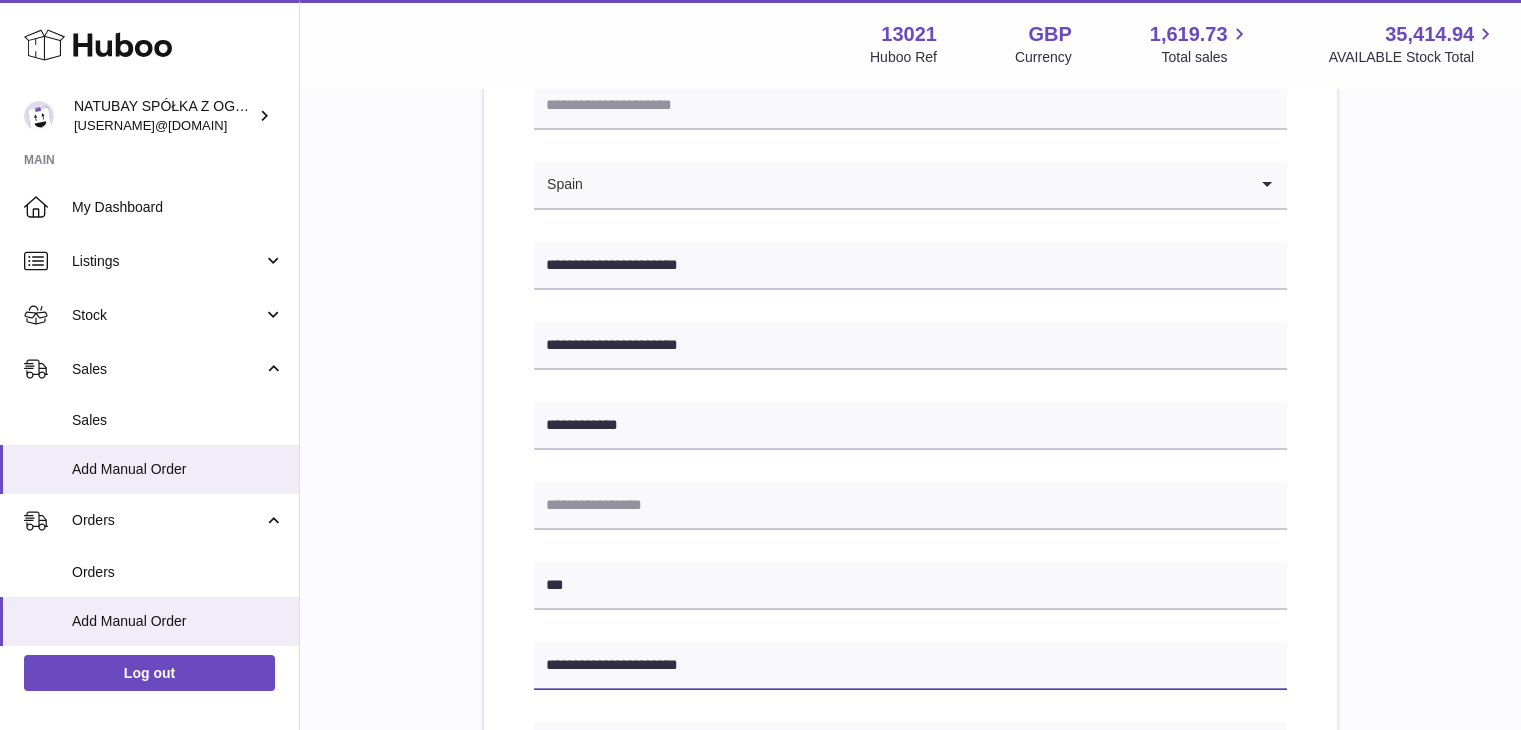 click on "**********" at bounding box center (910, 666) 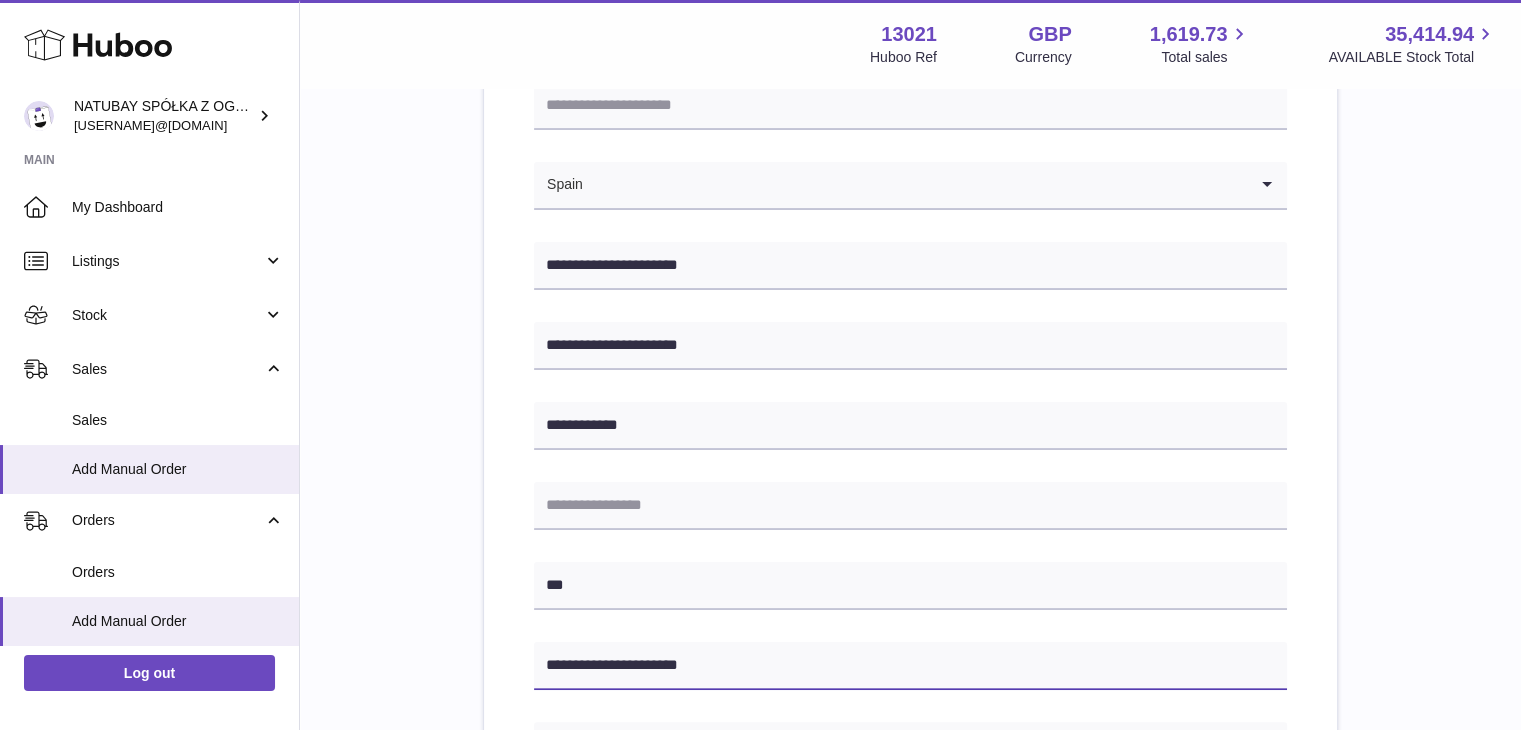 type on "**********" 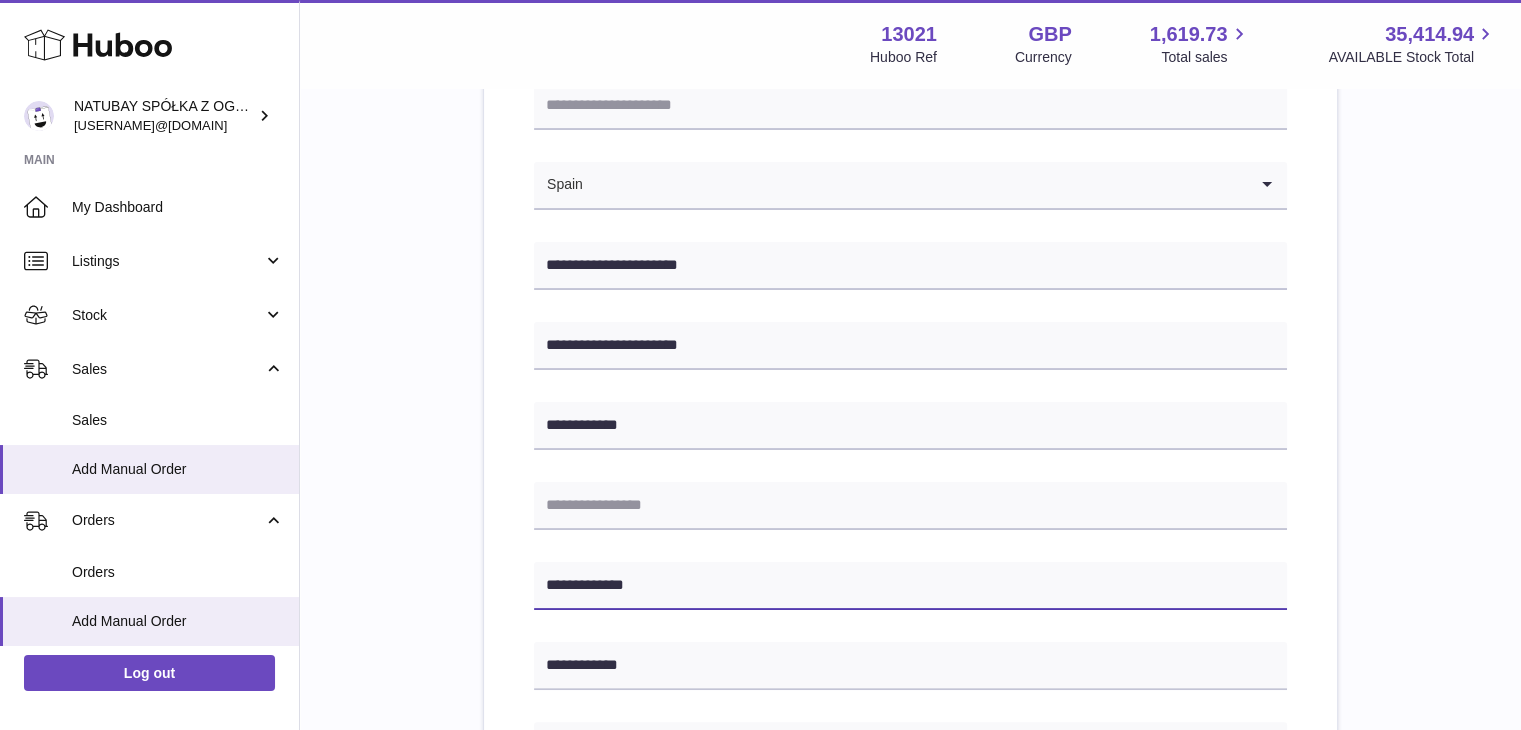 click on "**********" at bounding box center [910, 586] 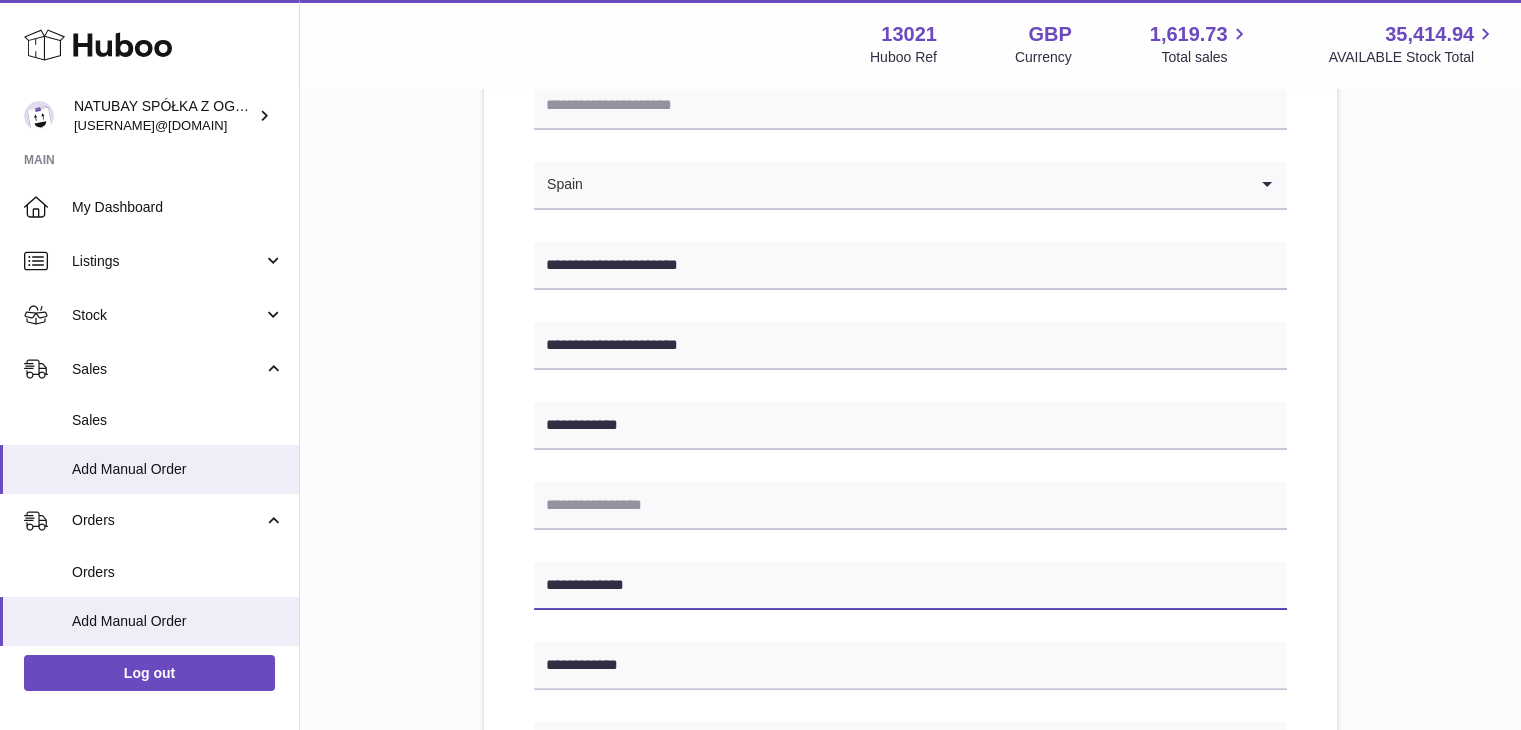 drag, startPoint x: 570, startPoint y: 582, endPoint x: 528, endPoint y: 587, distance: 42.296574 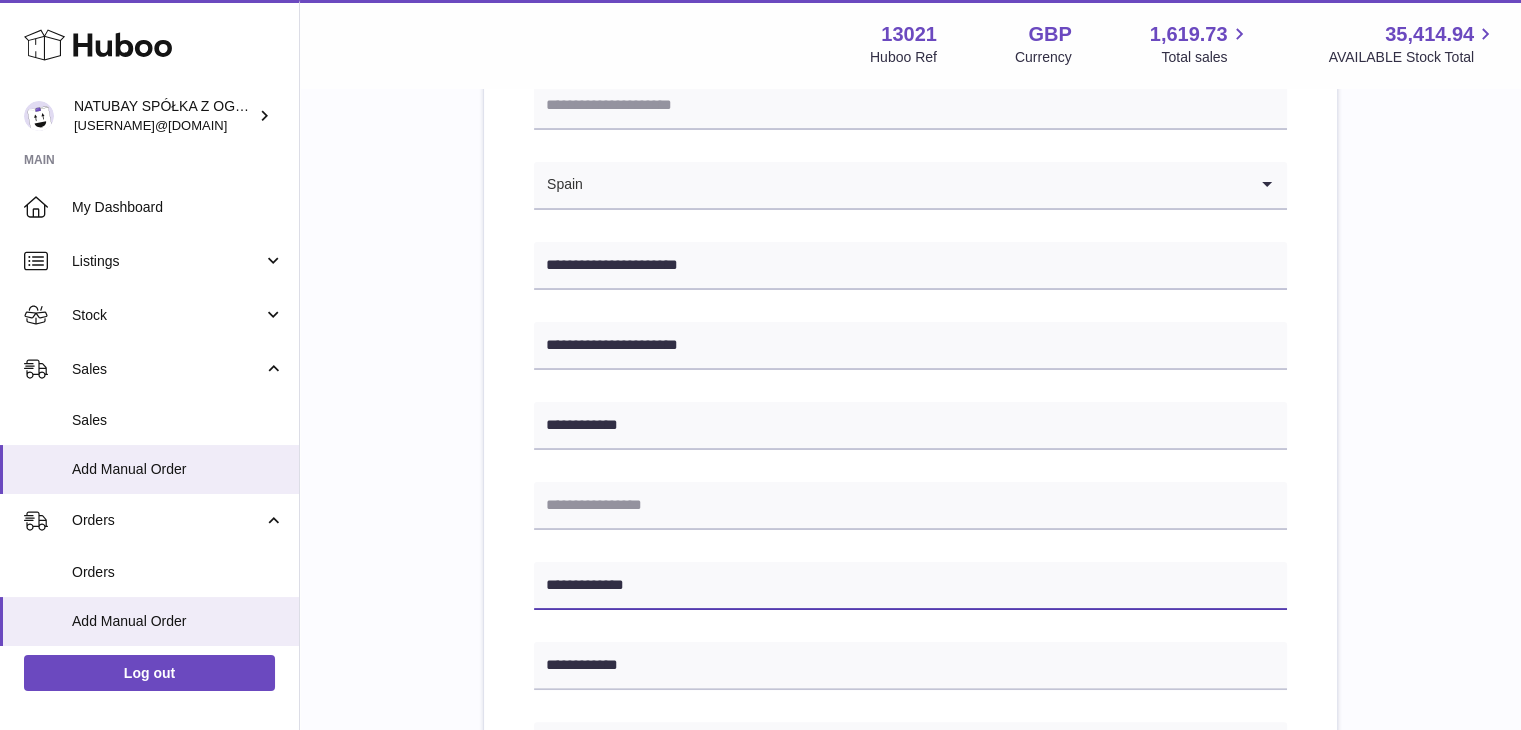 click on "**********" at bounding box center [910, 686] 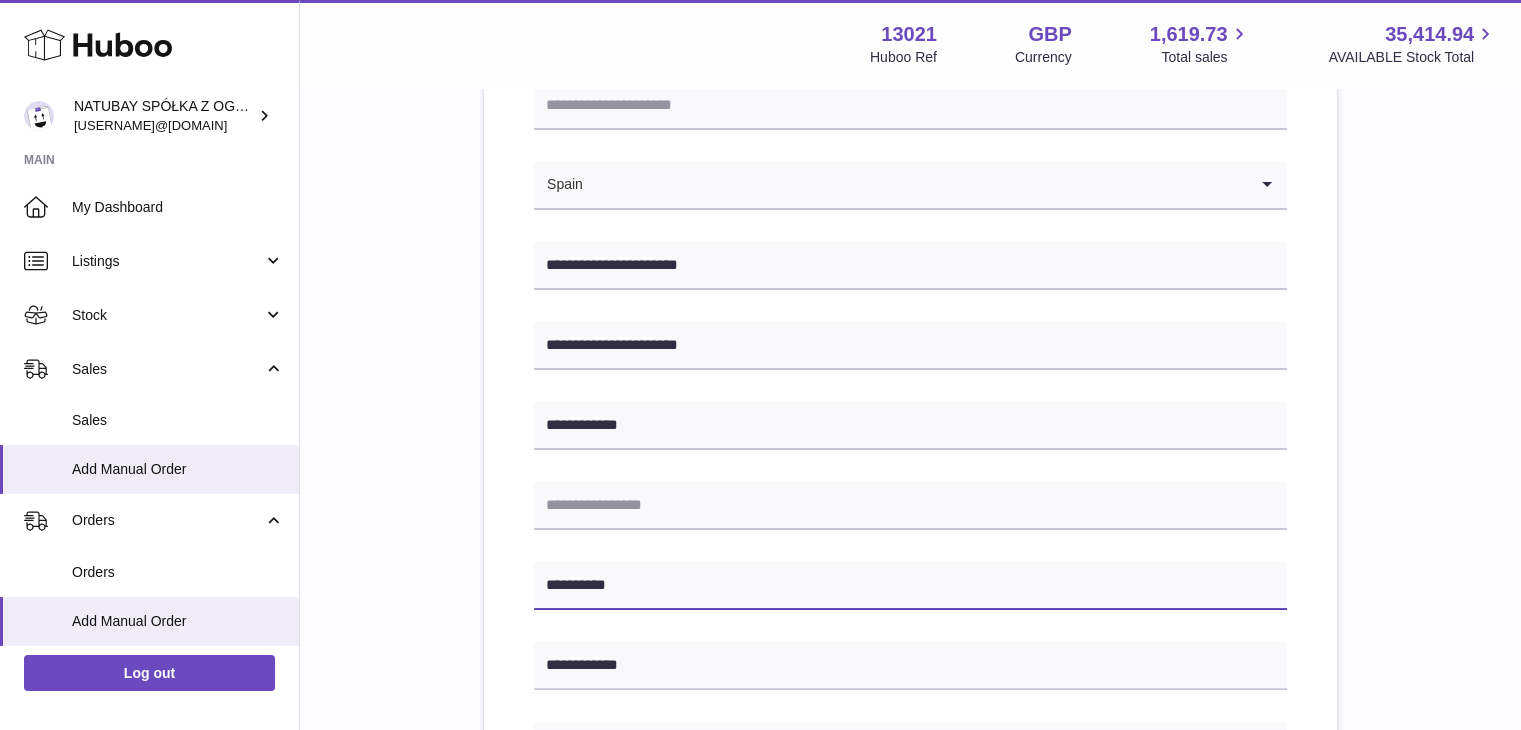 type on "**********" 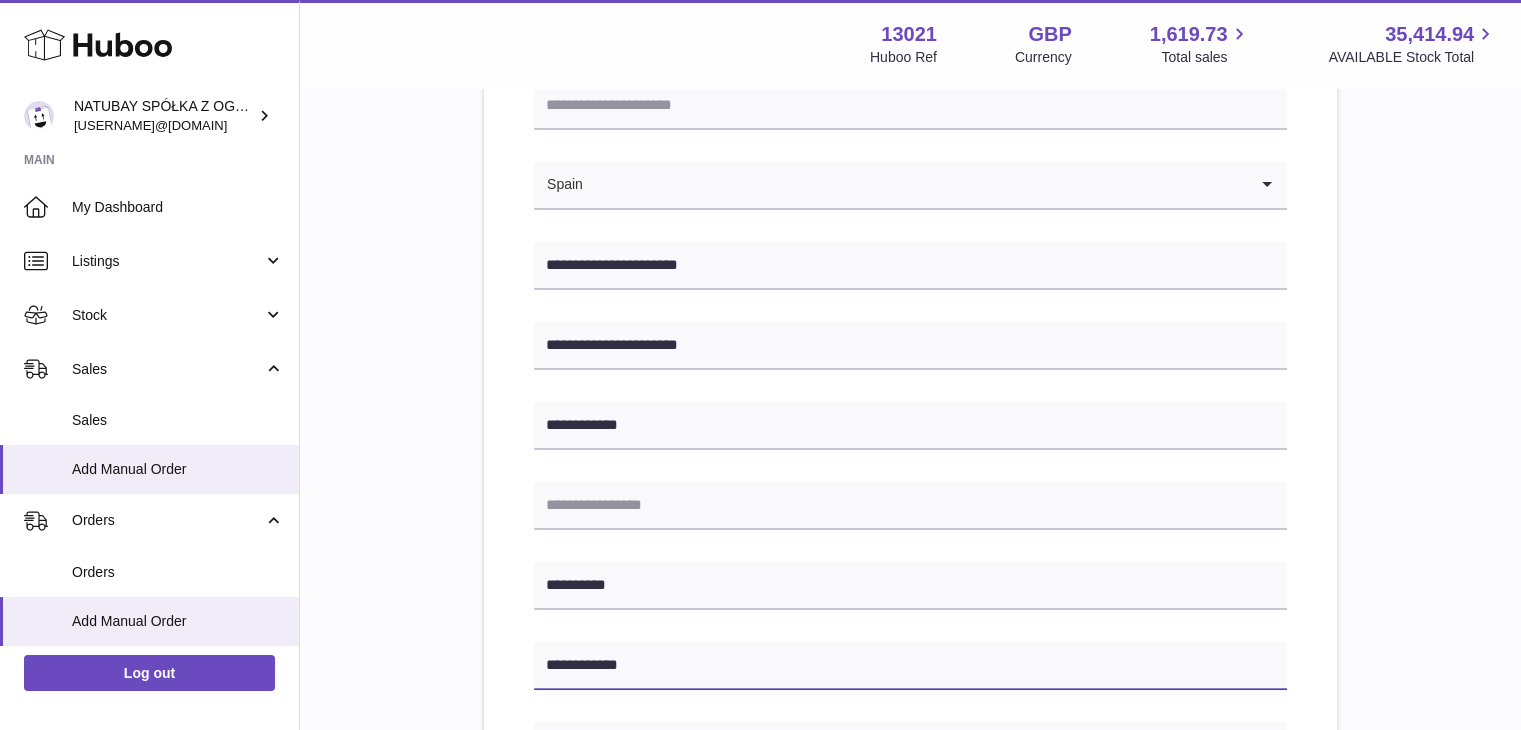 click on "**********" at bounding box center (910, 666) 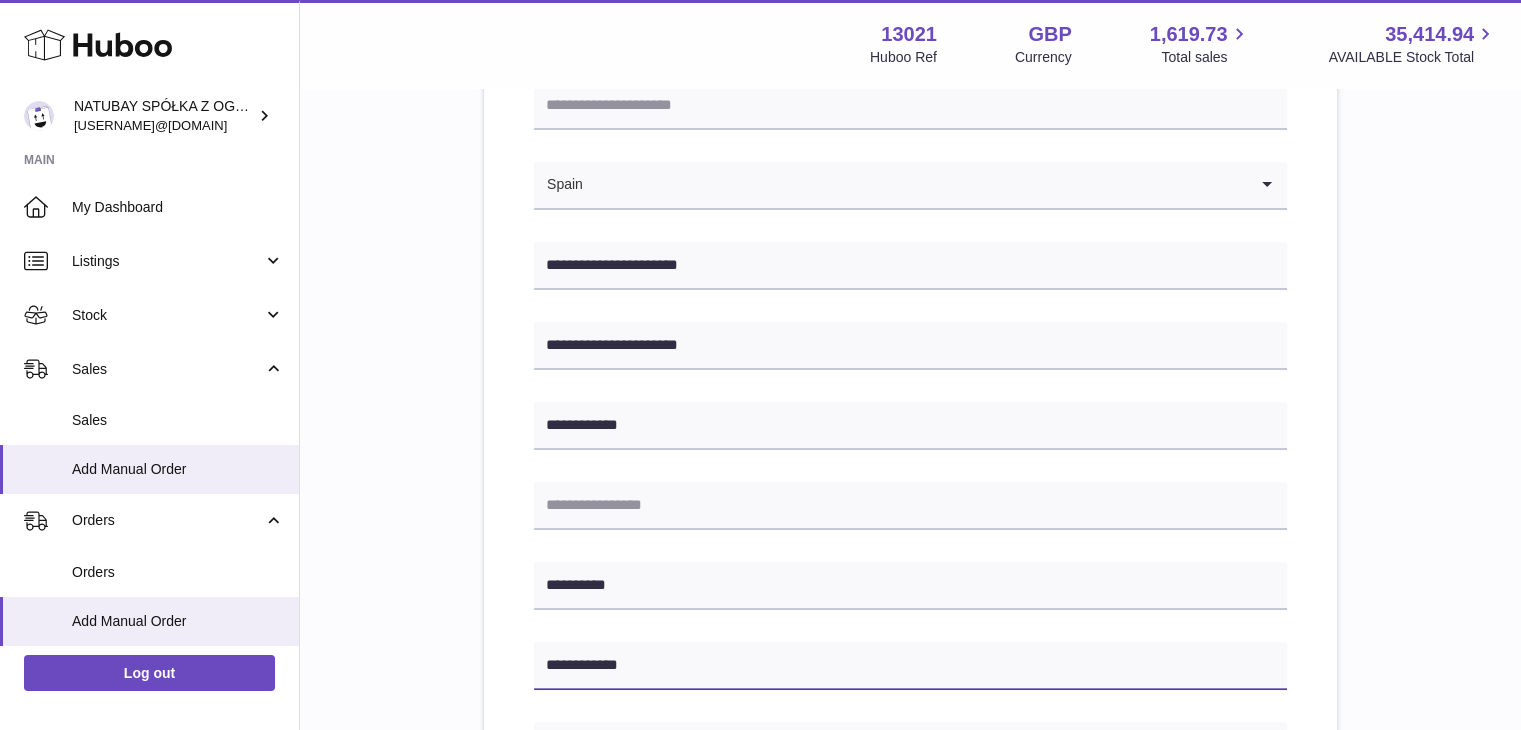 type on "*******" 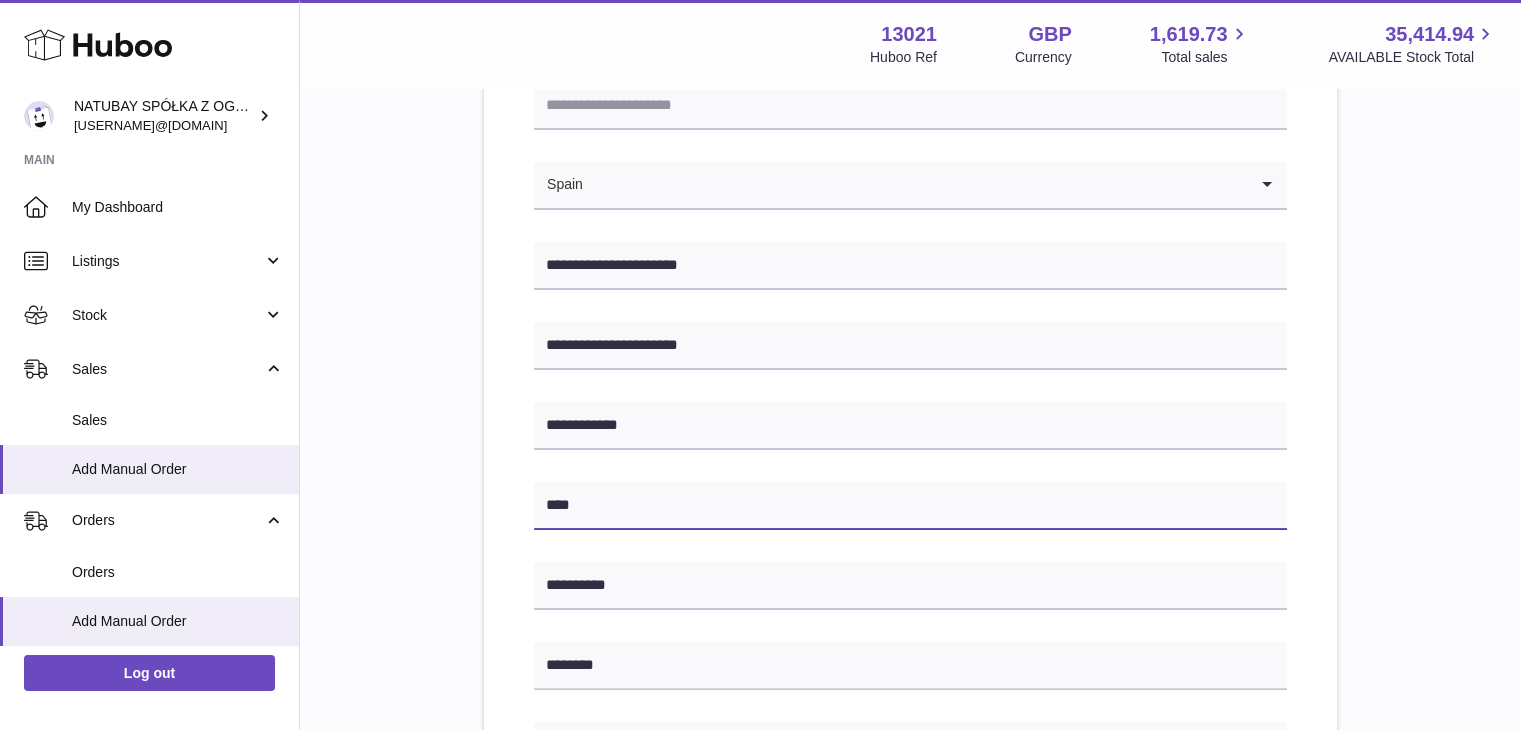 type on "****" 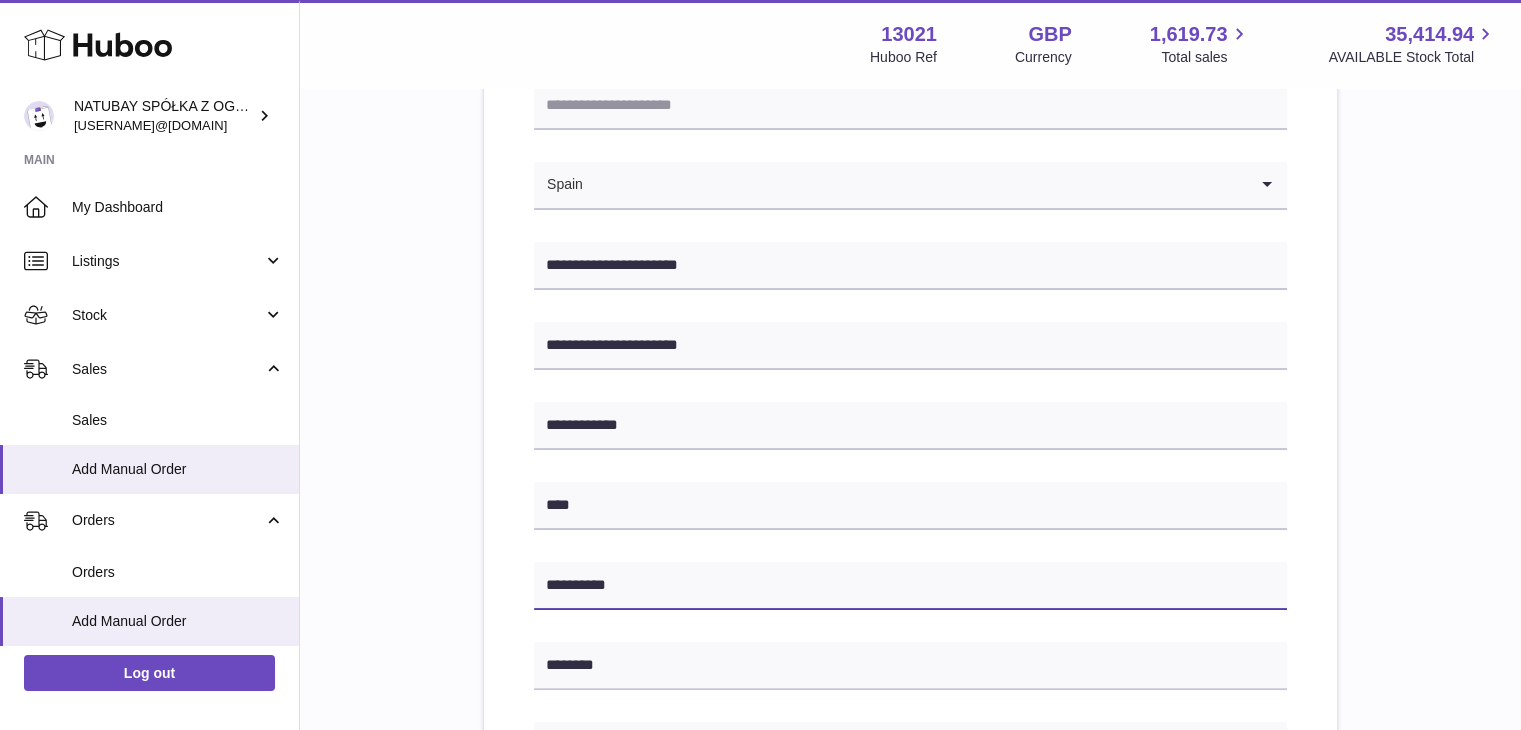 click on "**********" at bounding box center [910, 586] 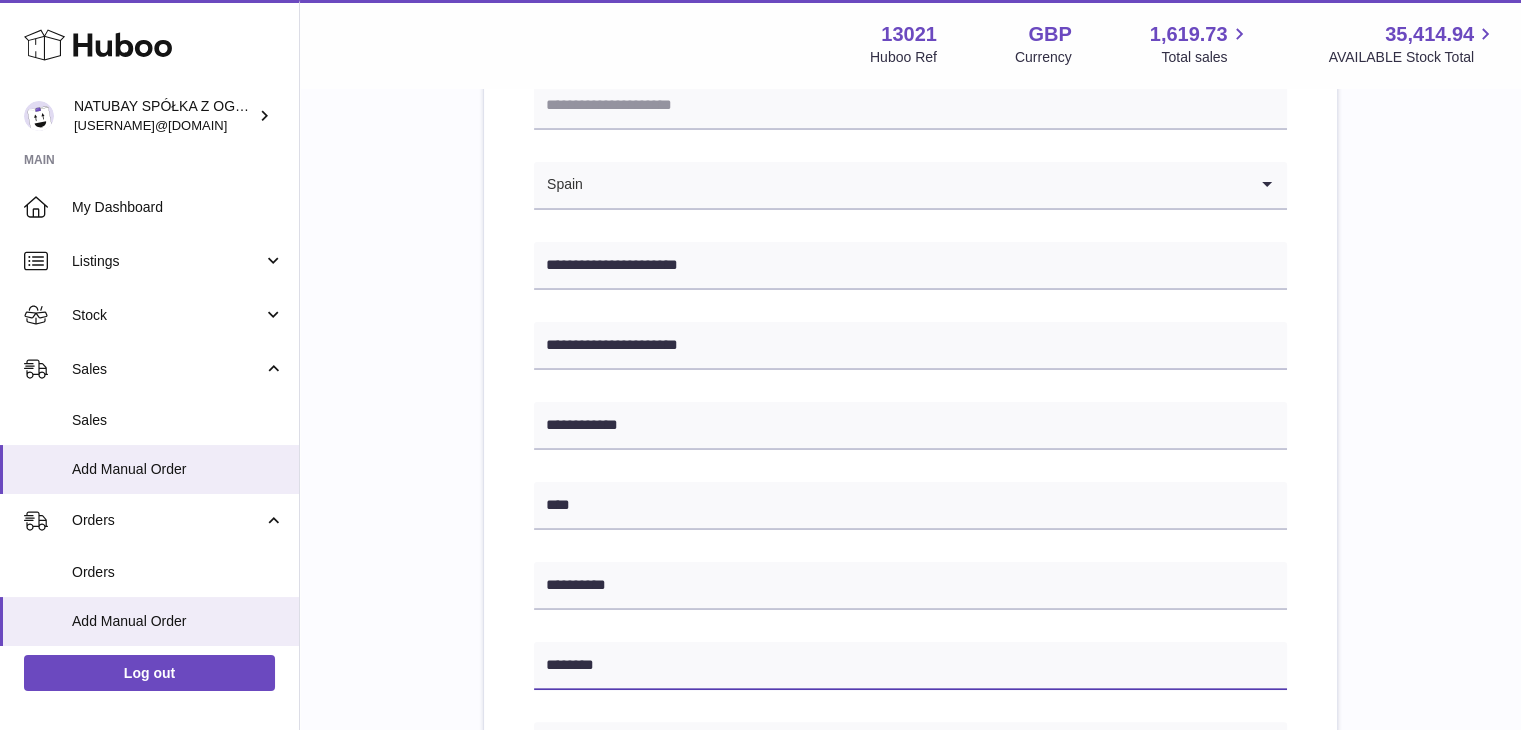 click on "*******" at bounding box center [910, 666] 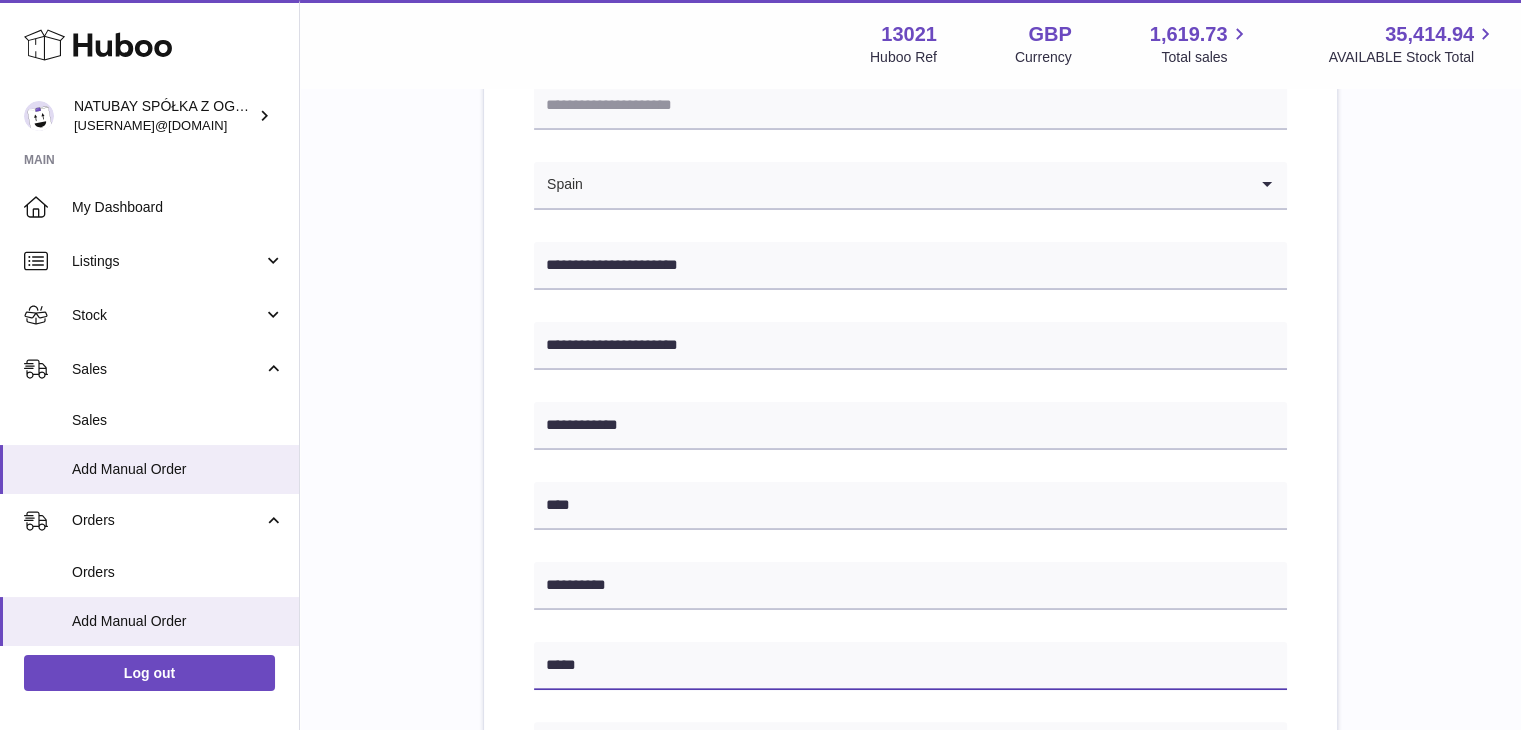 type on "*****" 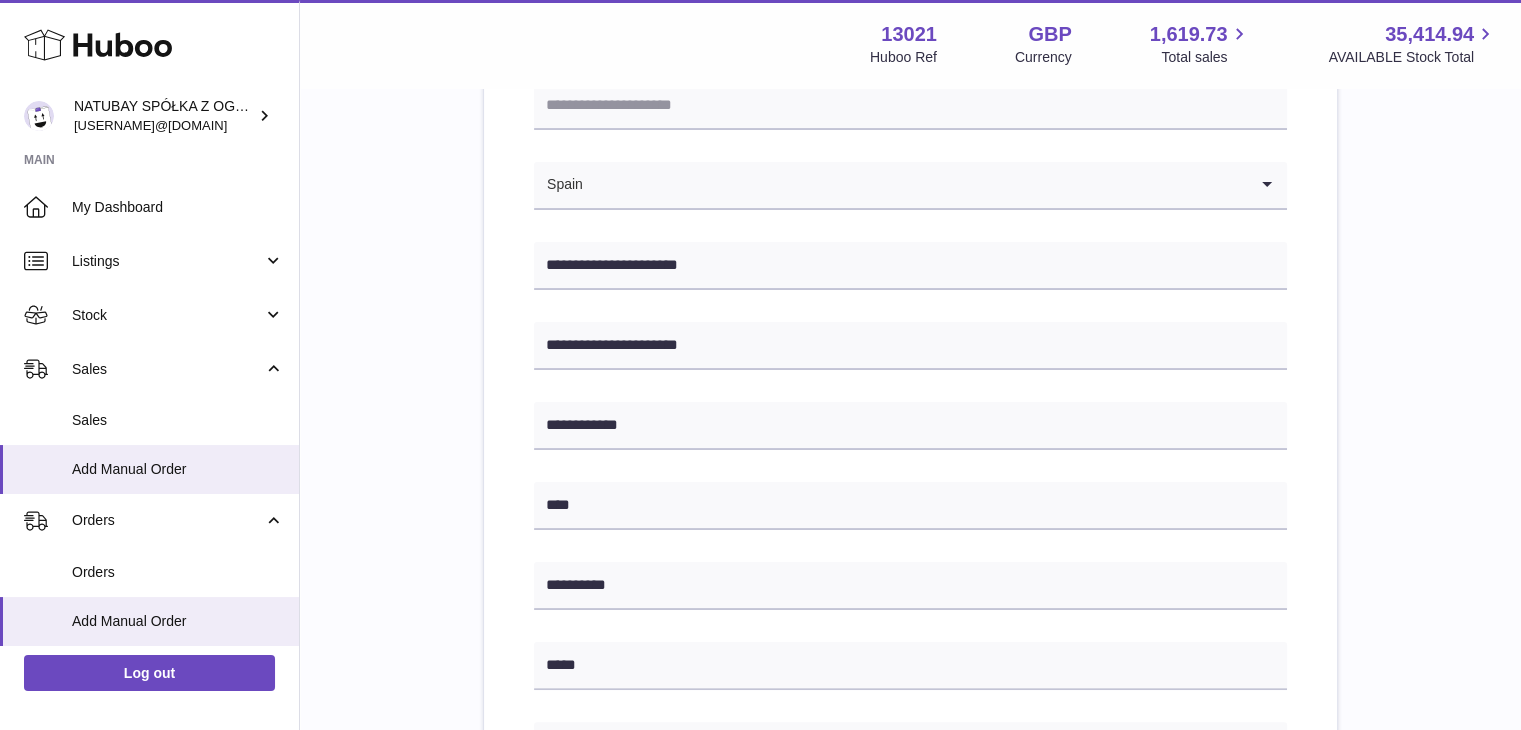 click on "**********" at bounding box center [910, 650] 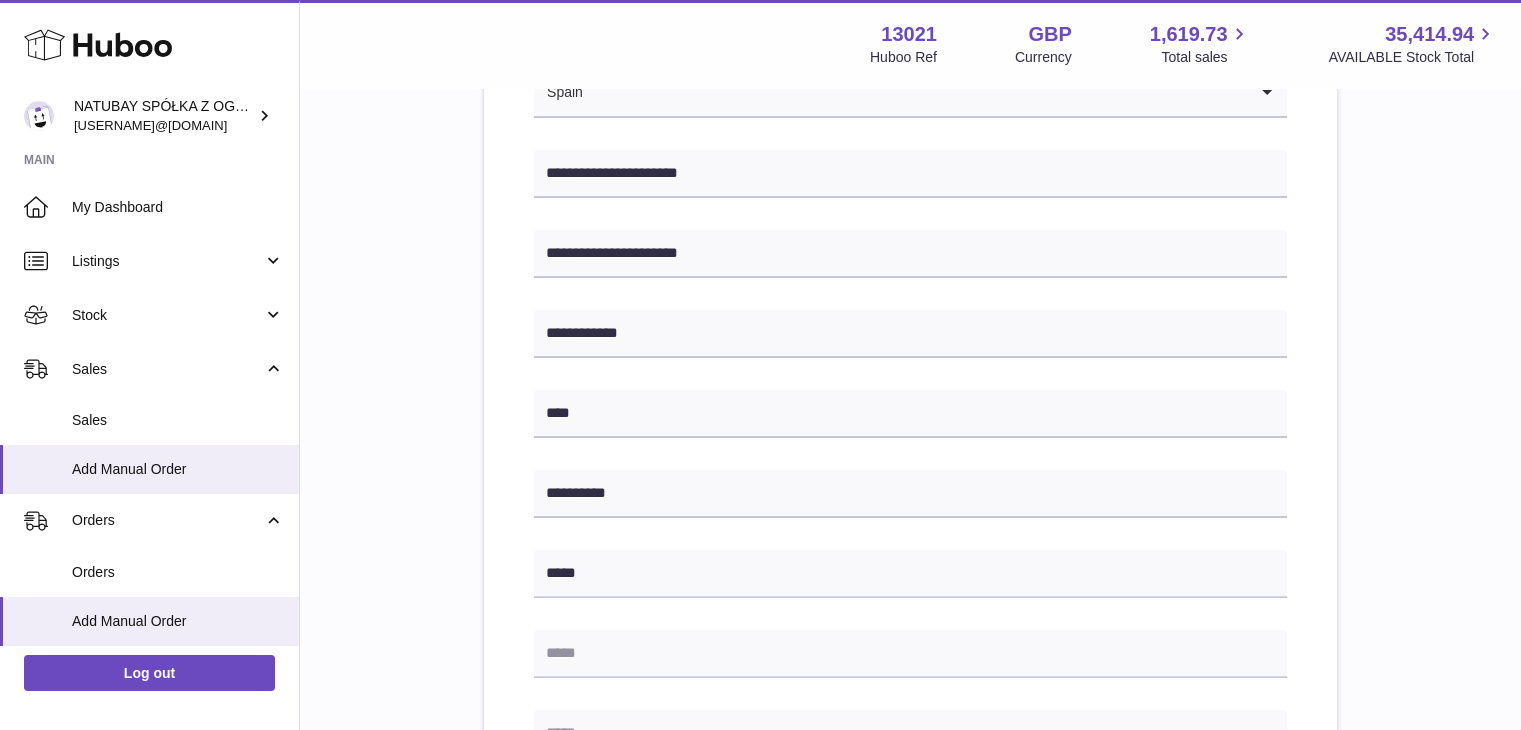 scroll, scrollTop: 495, scrollLeft: 0, axis: vertical 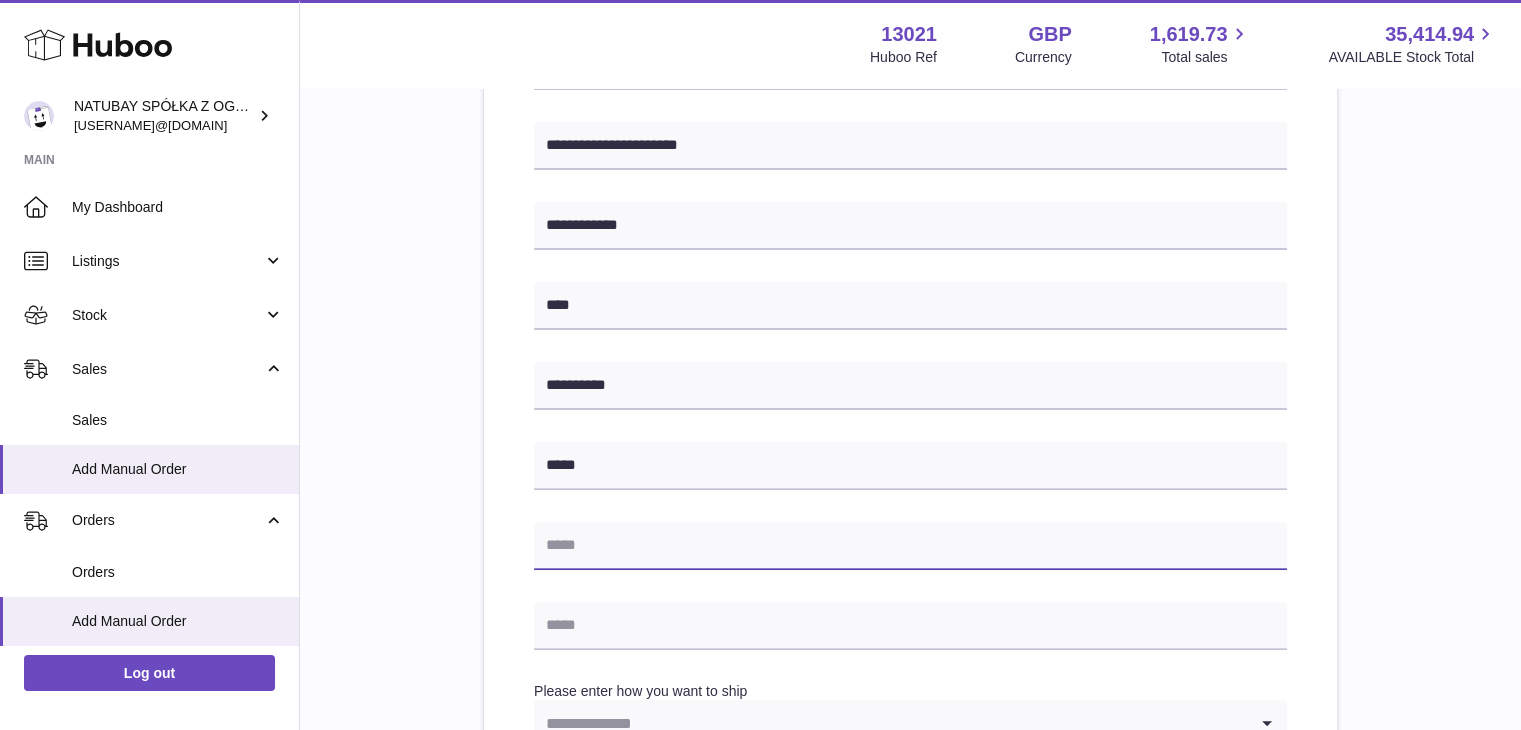 click at bounding box center [910, 546] 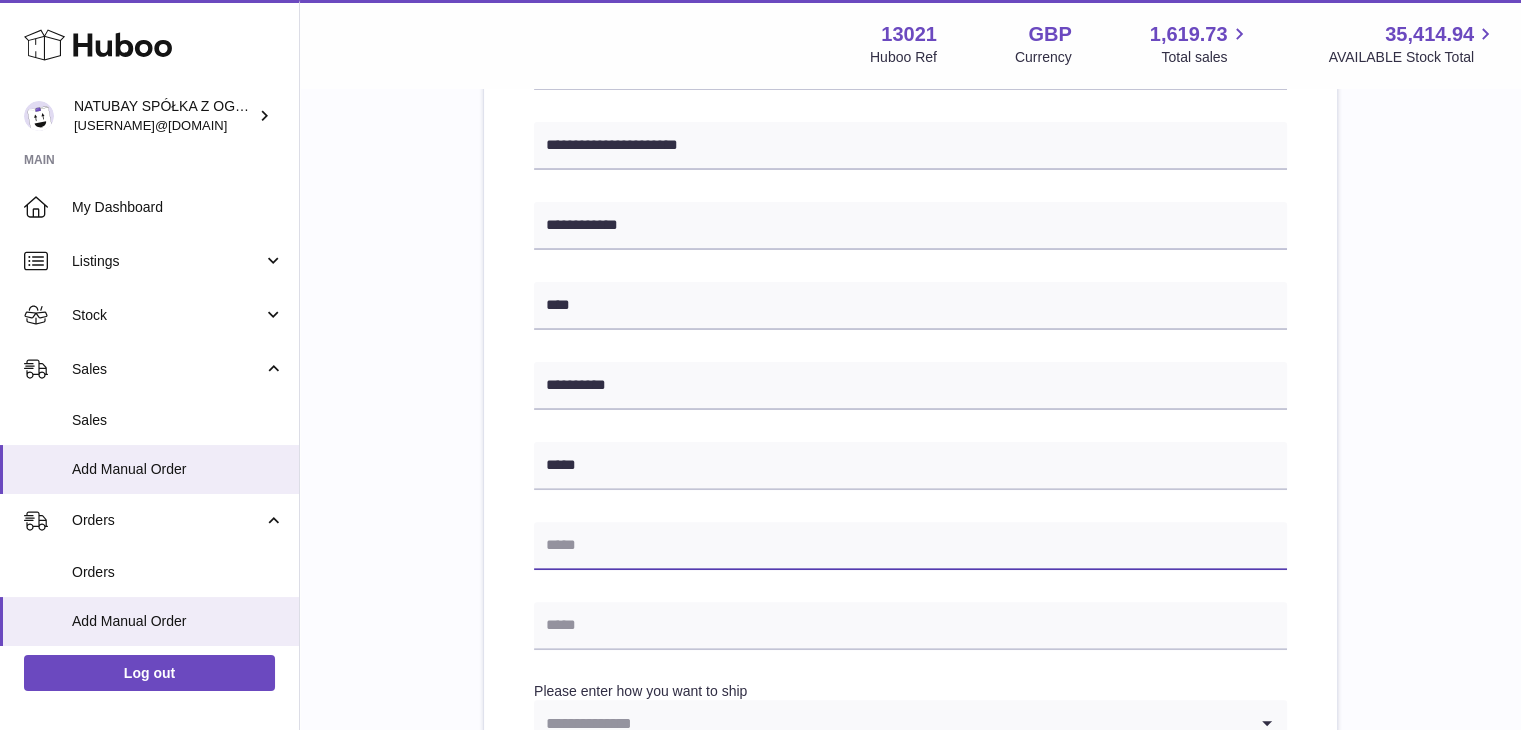 paste on "*********" 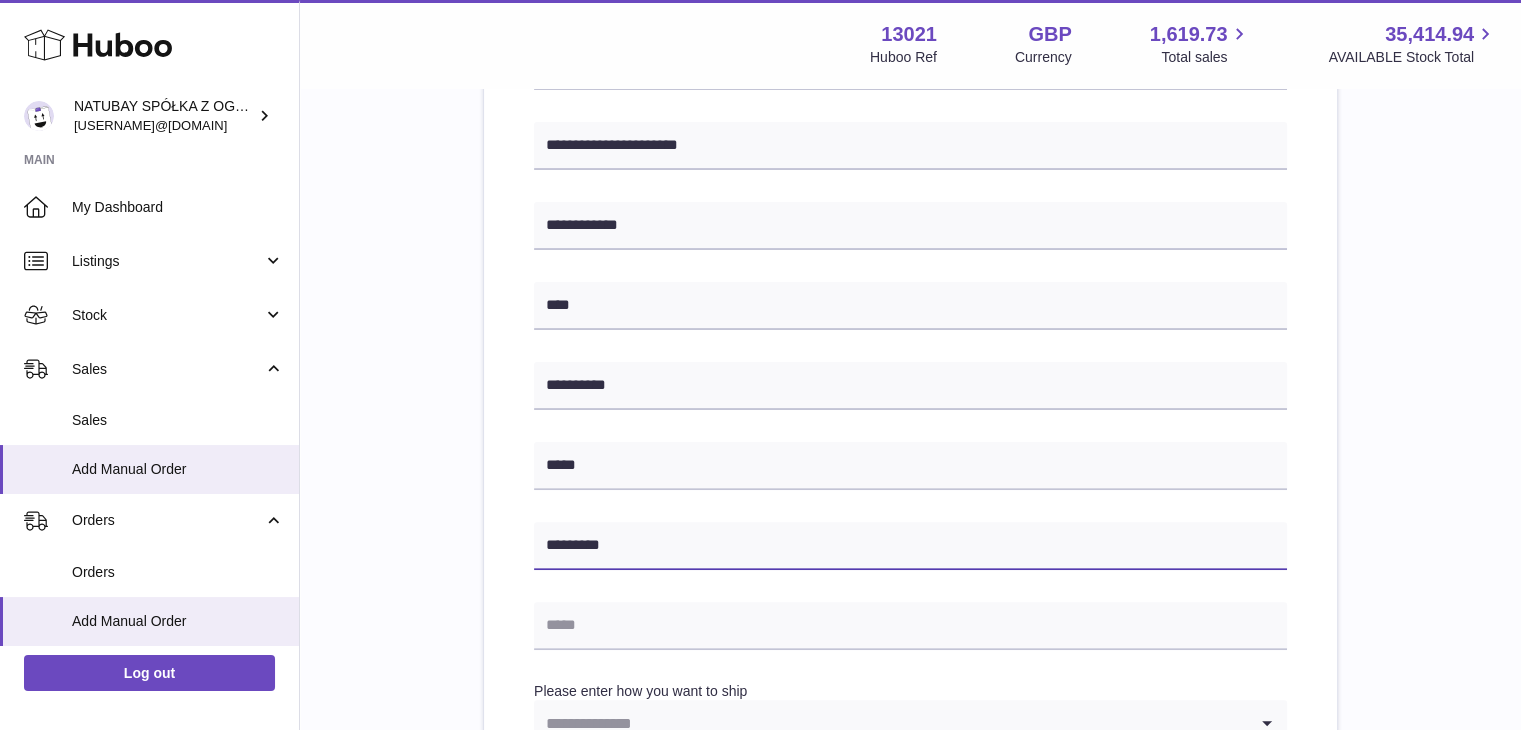 type on "*********" 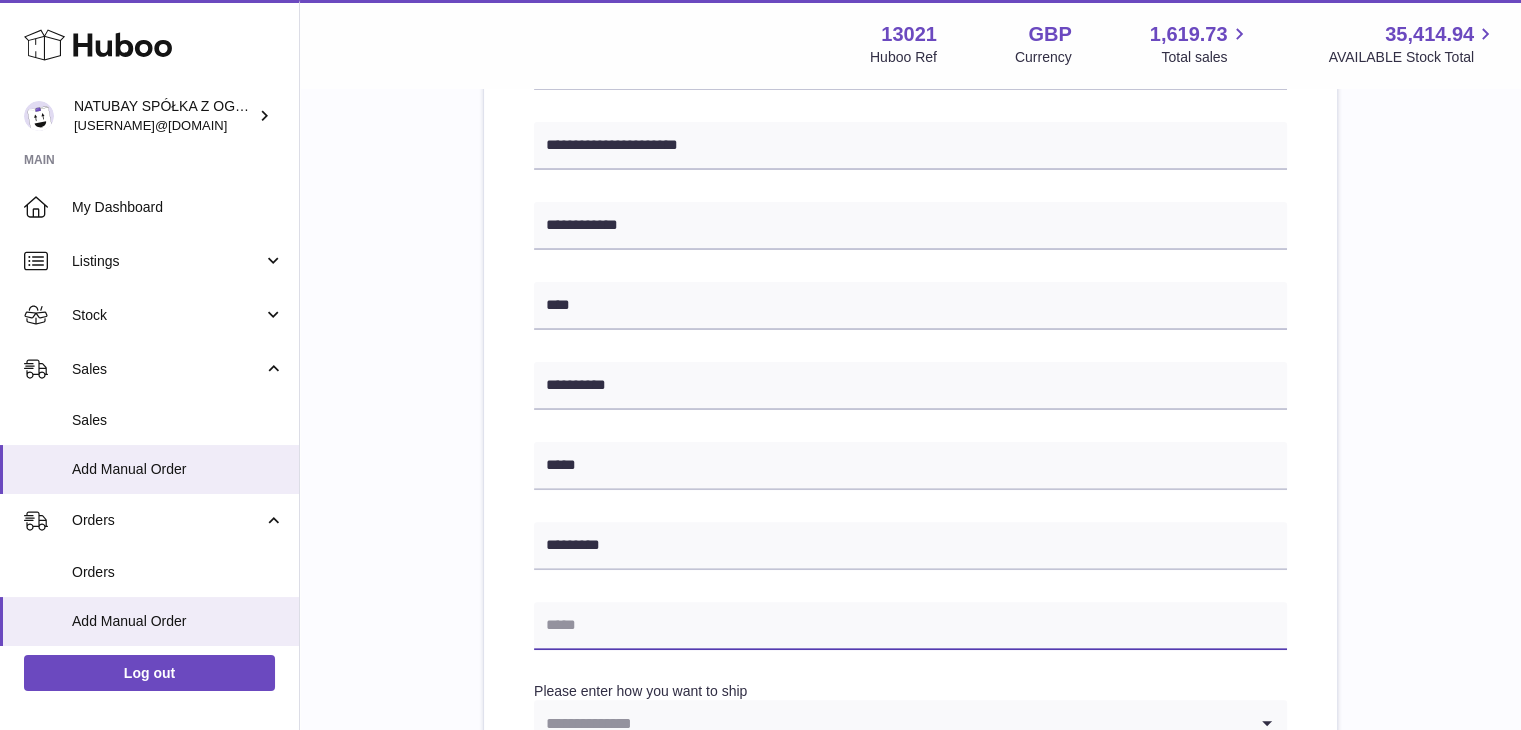 click at bounding box center (910, 626) 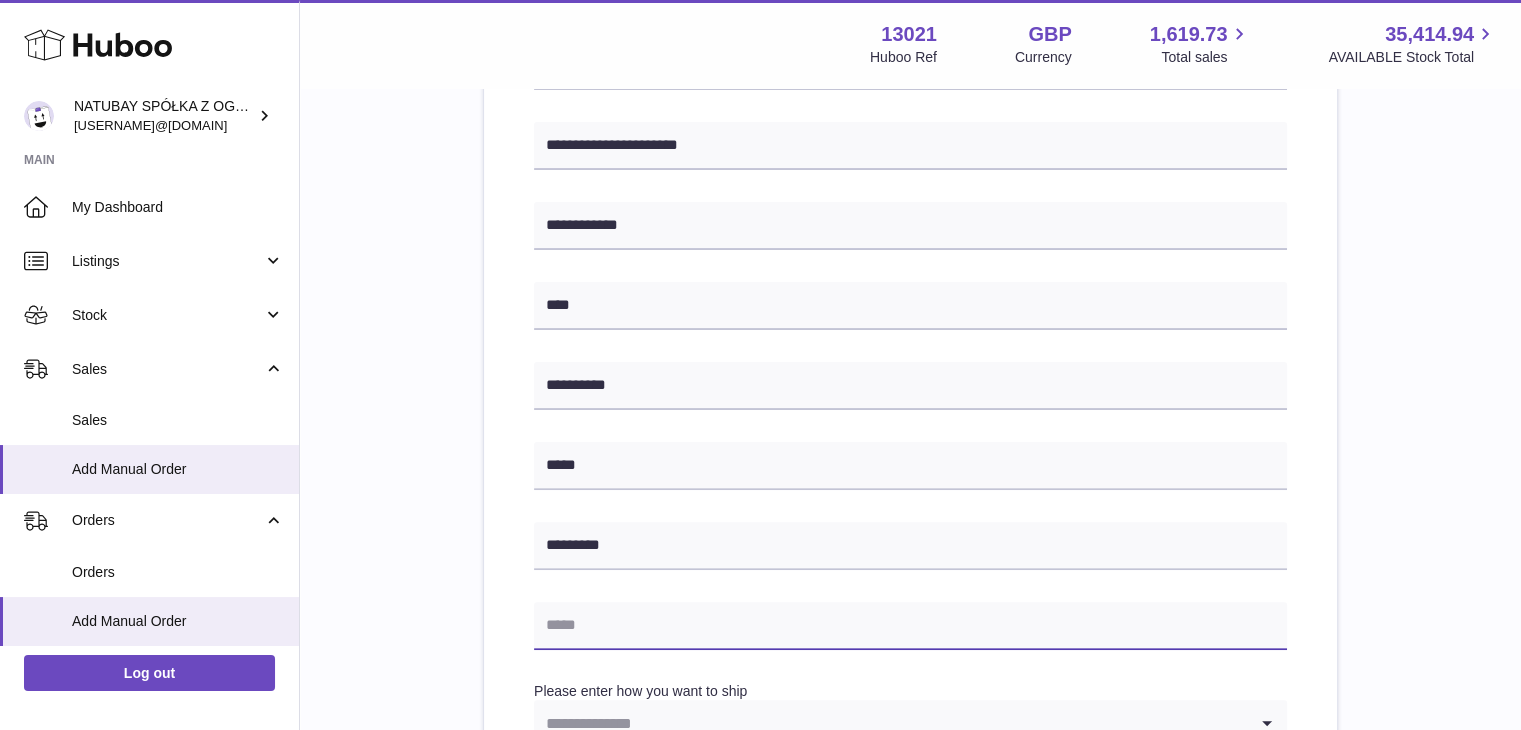 paste on "**********" 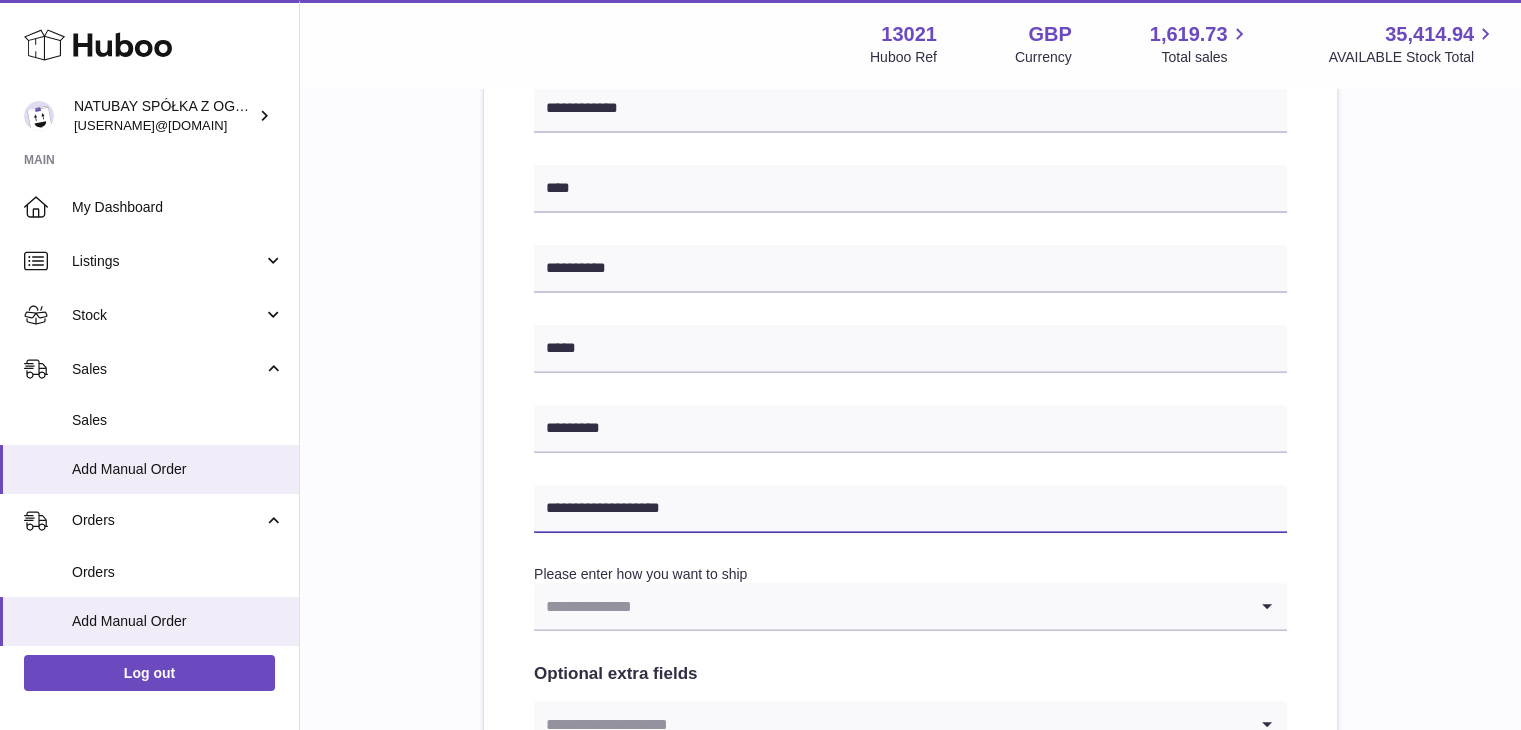 scroll, scrollTop: 616, scrollLeft: 0, axis: vertical 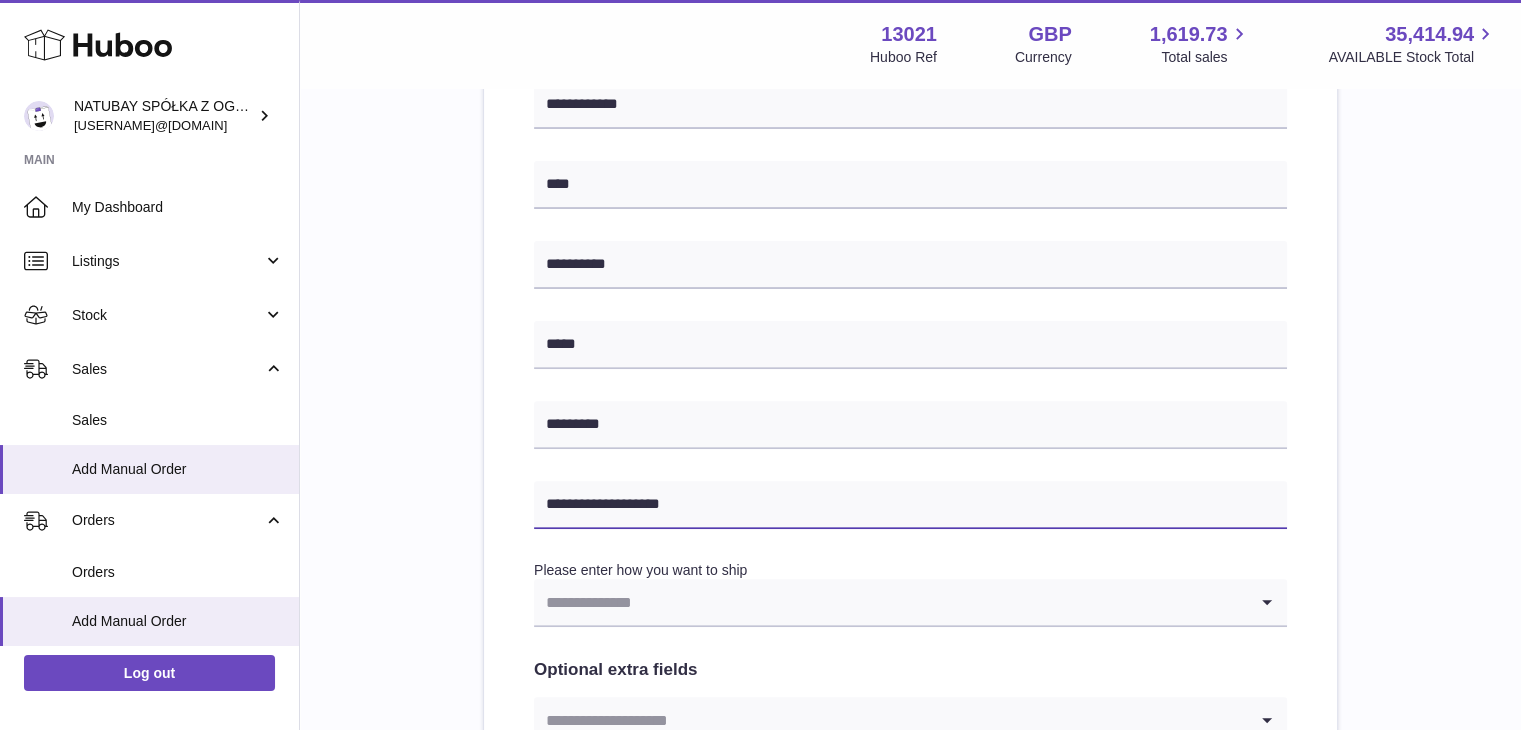 type on "**********" 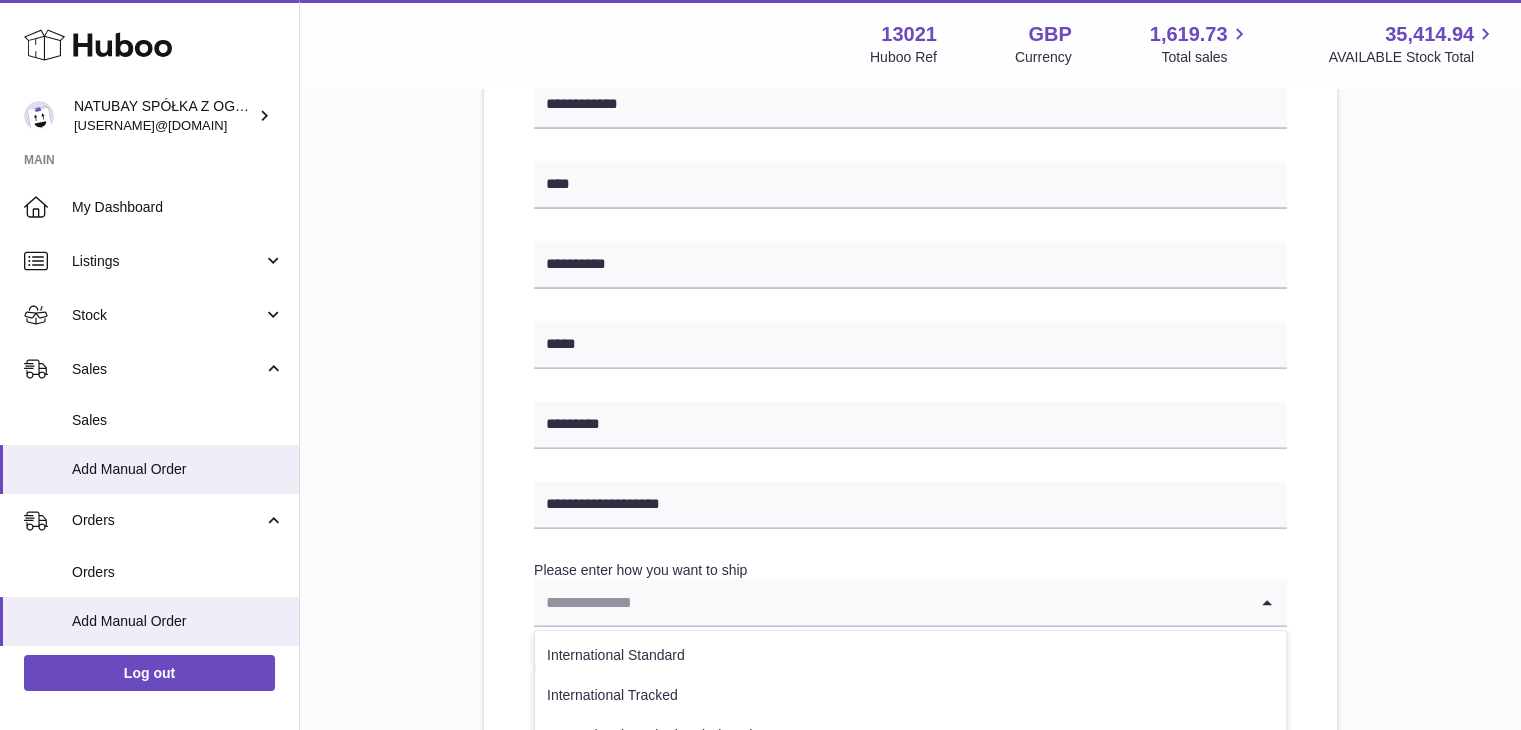 click at bounding box center (890, 602) 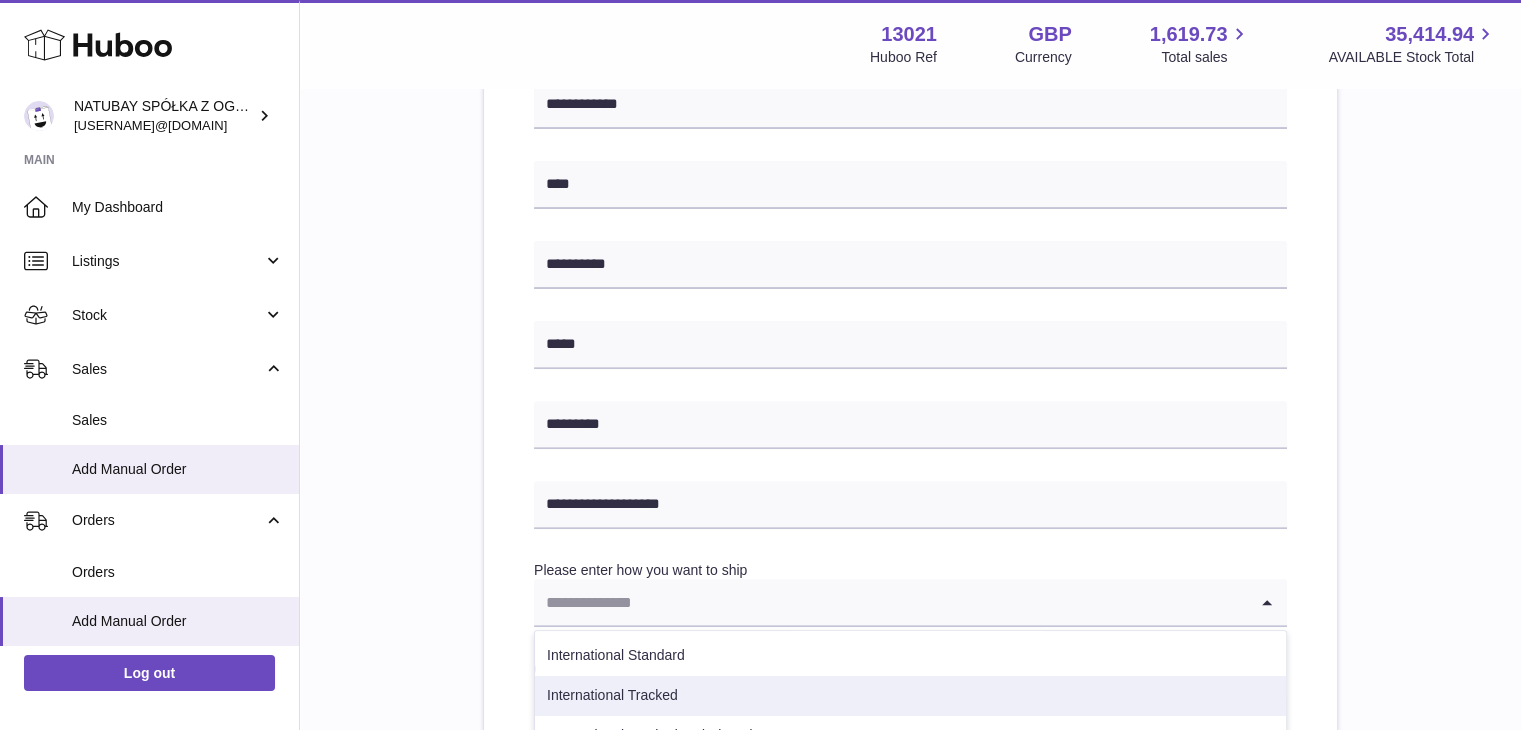 click on "International Tracked" at bounding box center (910, 696) 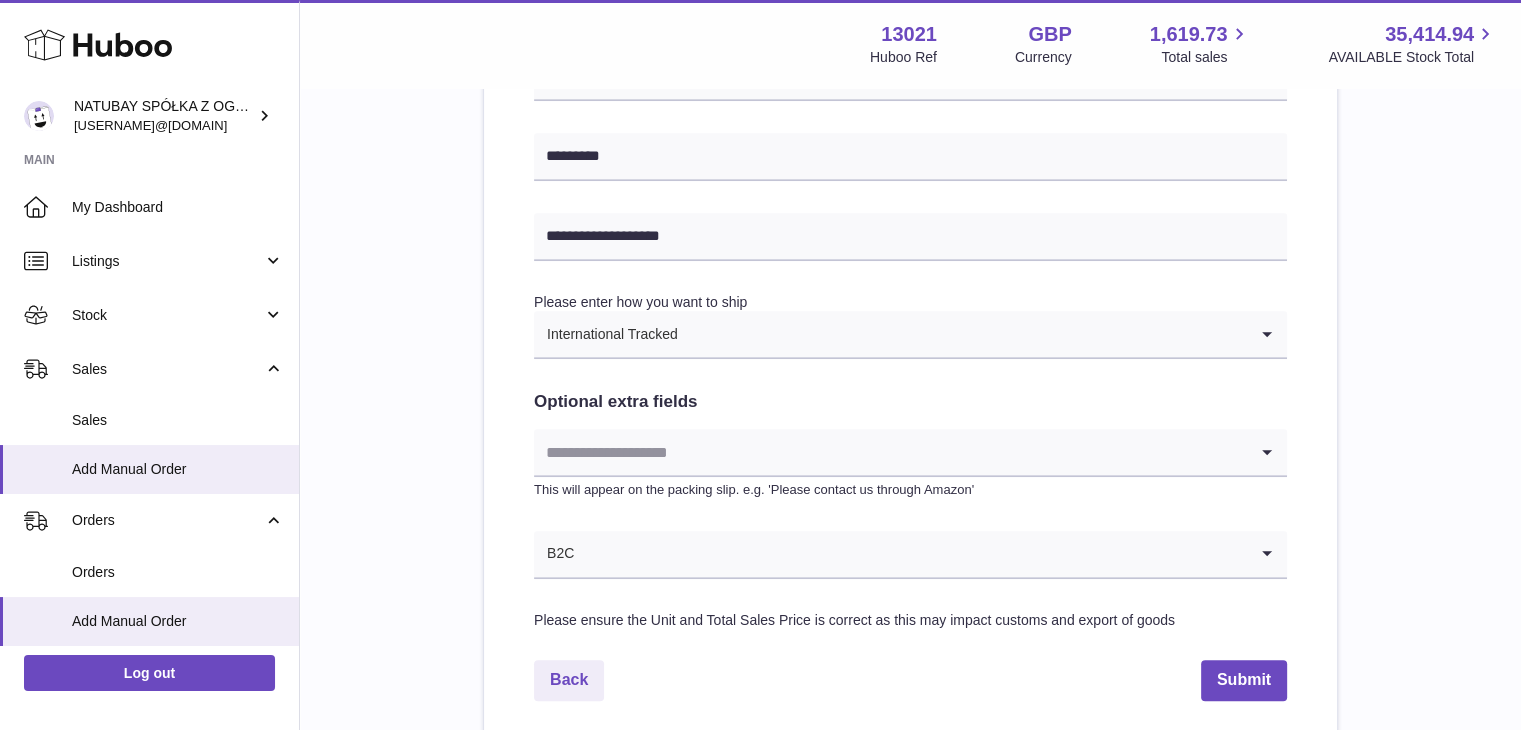 scroll, scrollTop: 886, scrollLeft: 0, axis: vertical 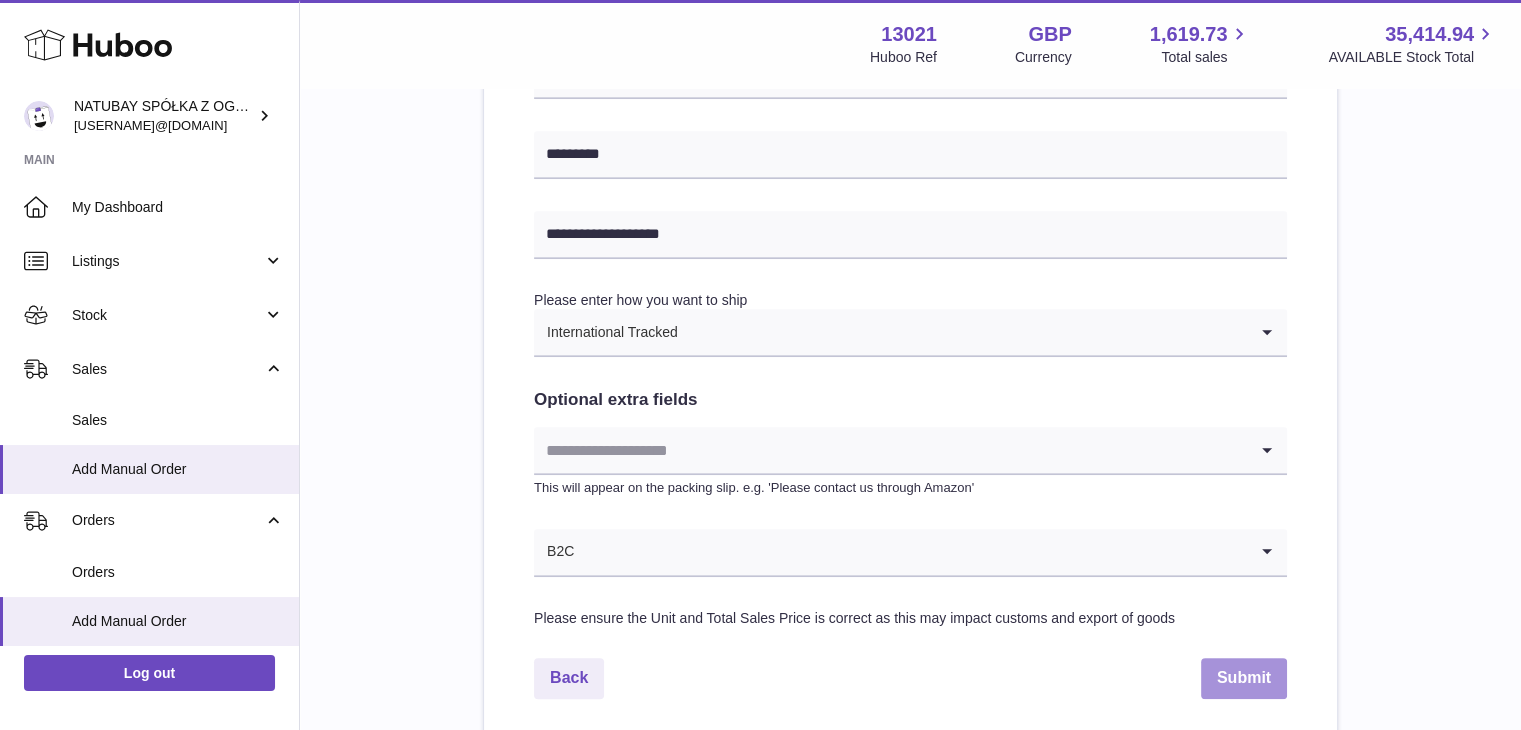click on "Submit" at bounding box center (1244, 678) 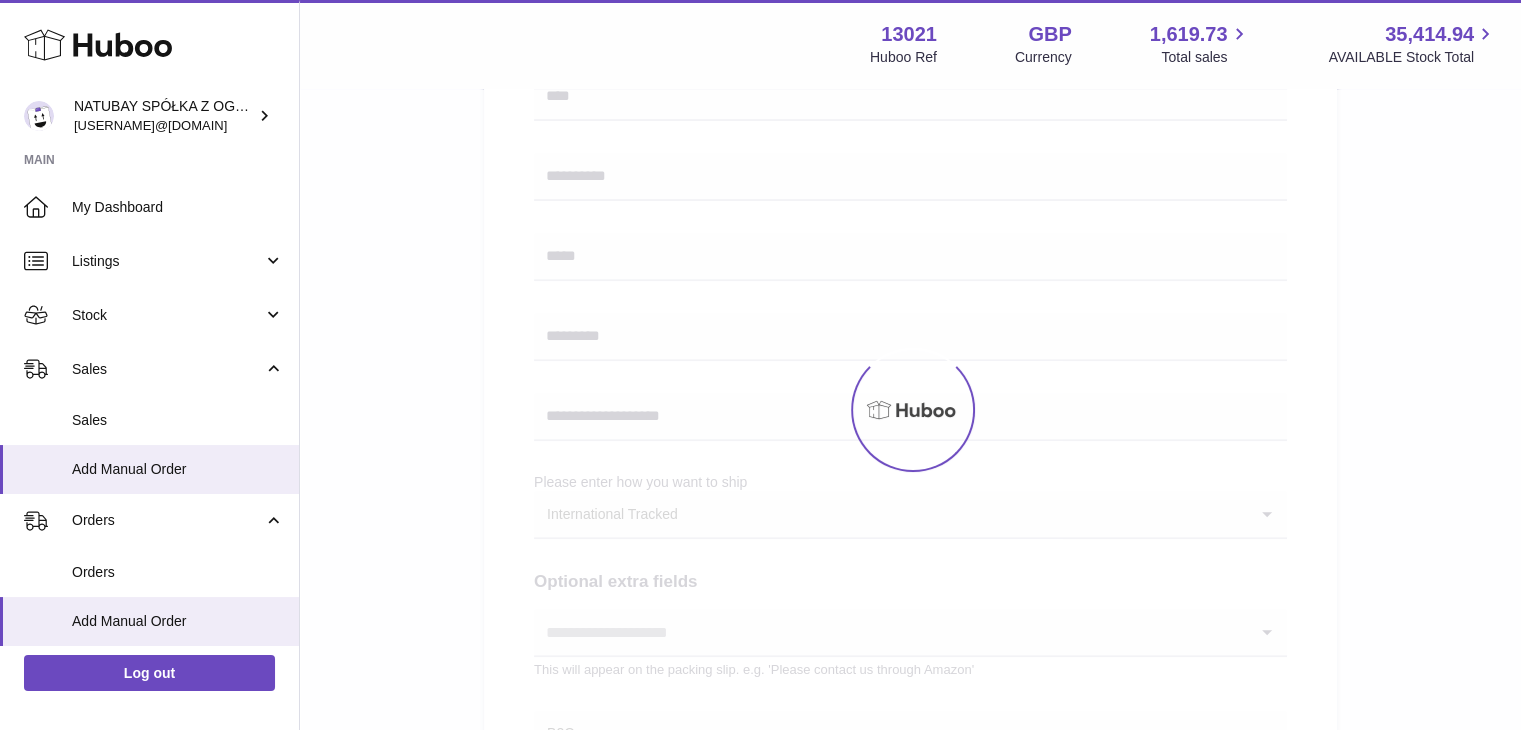 scroll, scrollTop: 486, scrollLeft: 0, axis: vertical 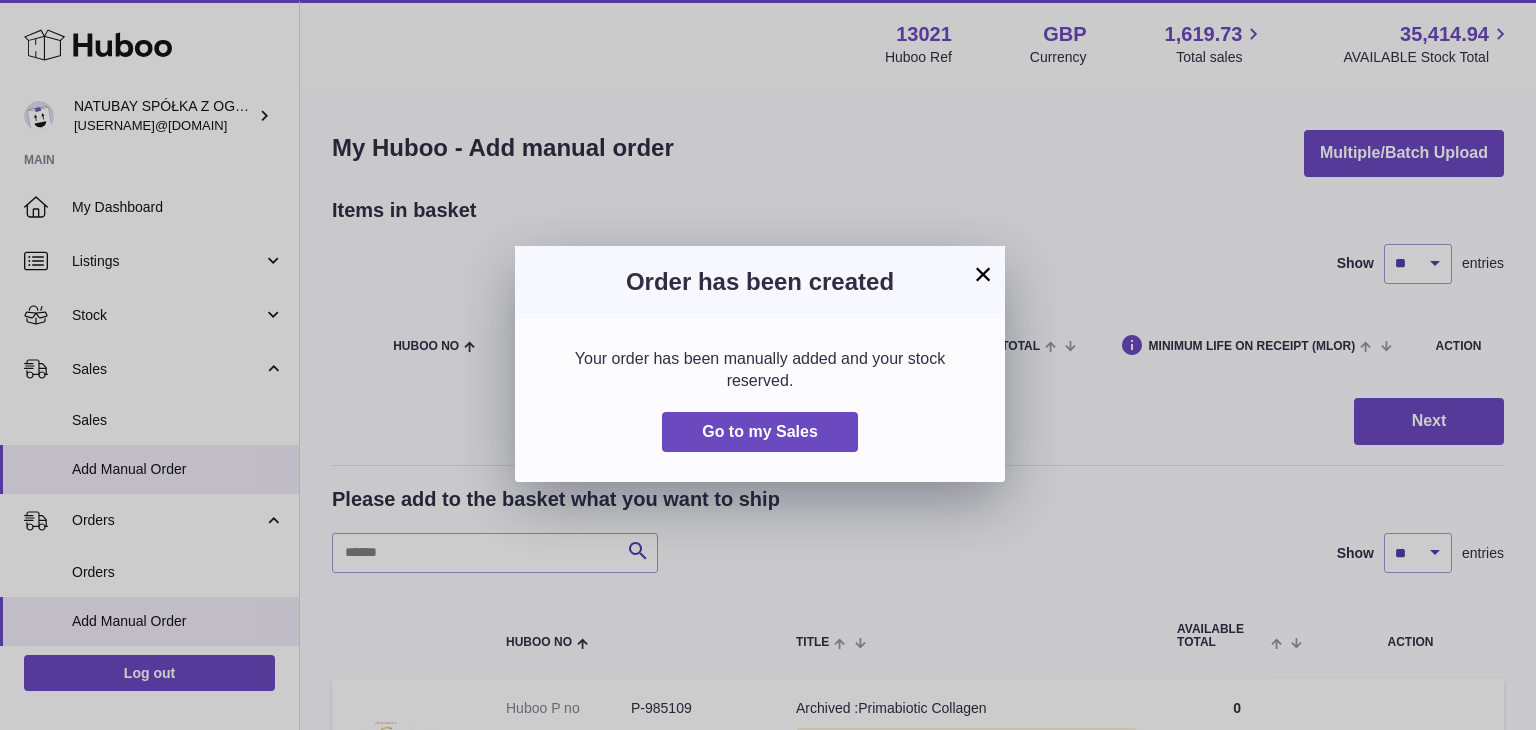click on "×" at bounding box center (983, 274) 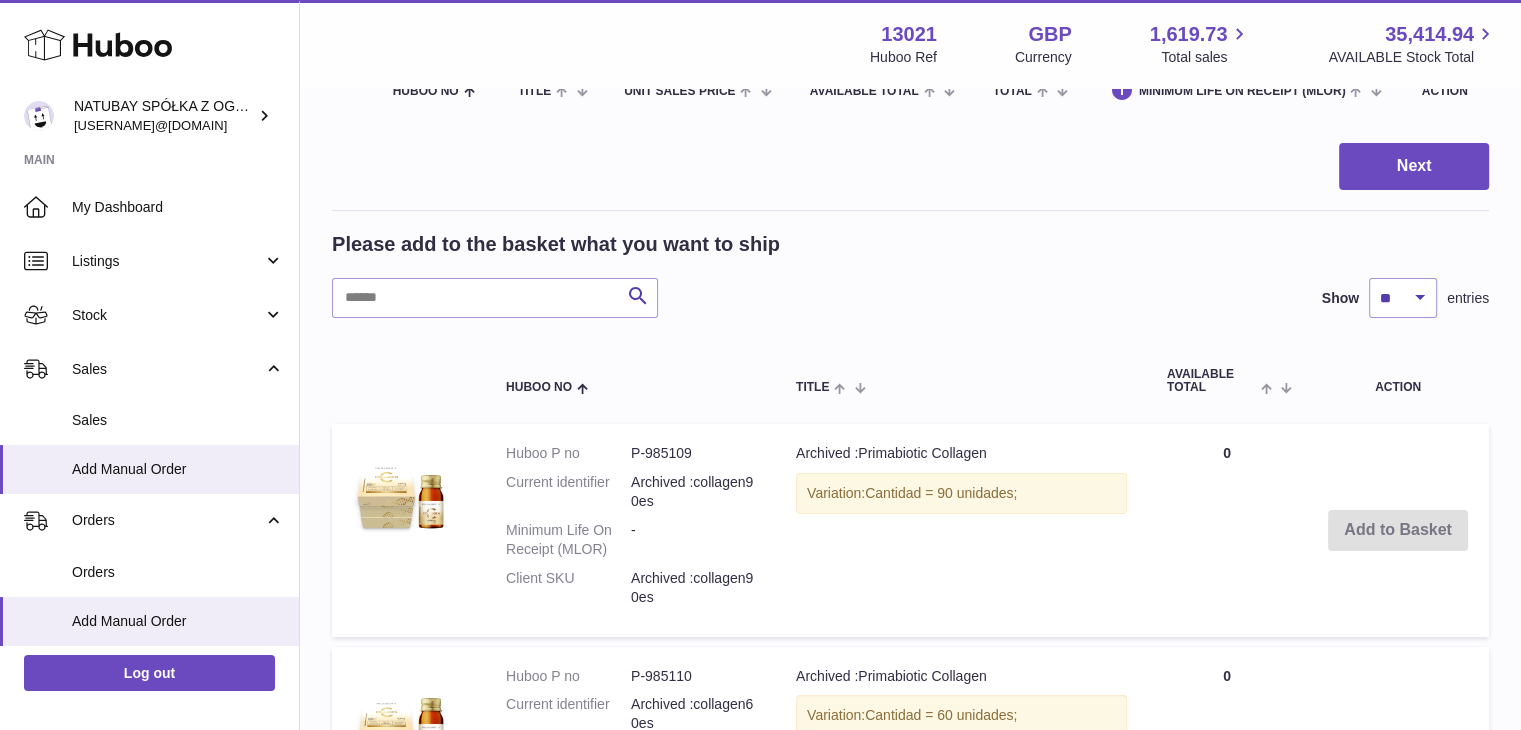 scroll, scrollTop: 500, scrollLeft: 0, axis: vertical 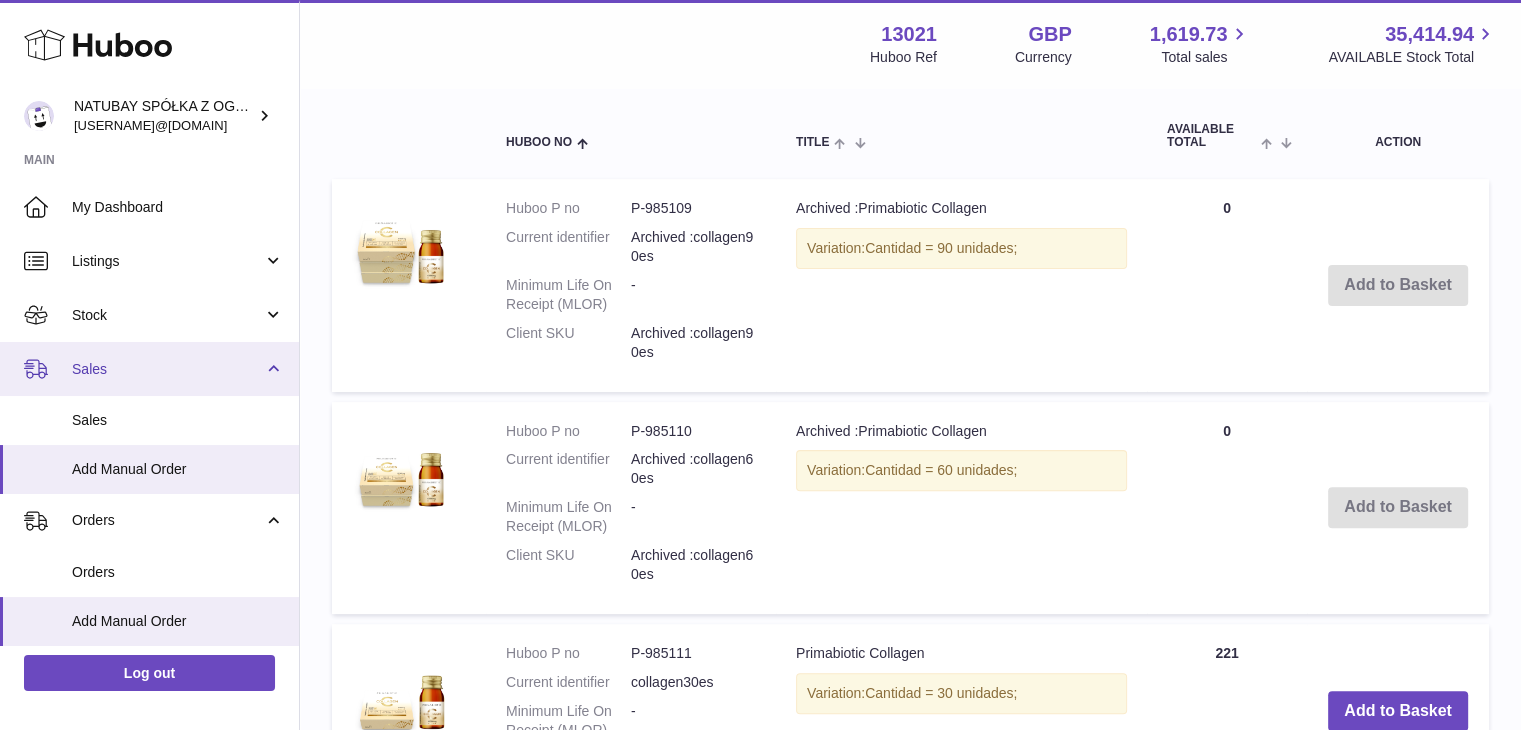 click on "Sales" at bounding box center (167, 369) 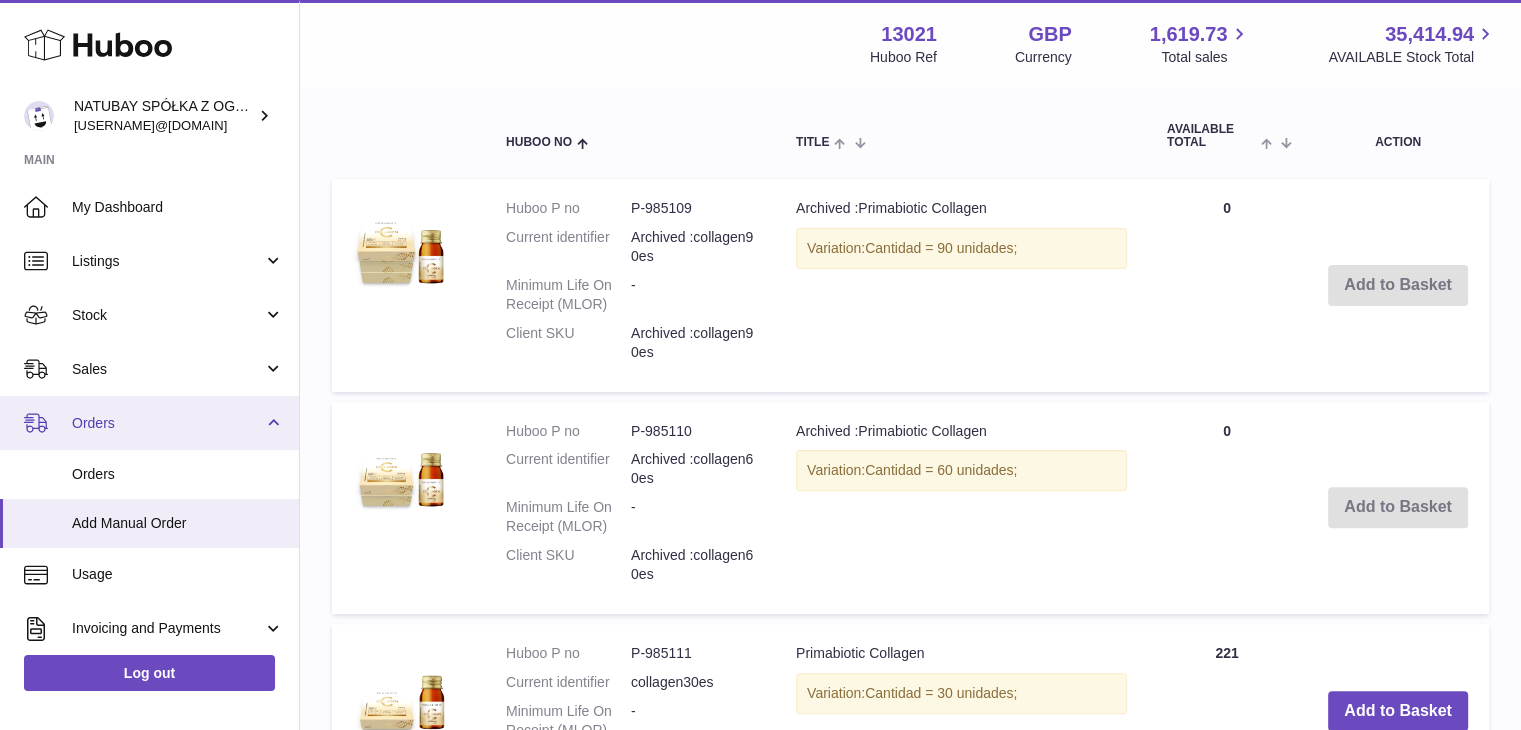 click on "Orders" at bounding box center (167, 423) 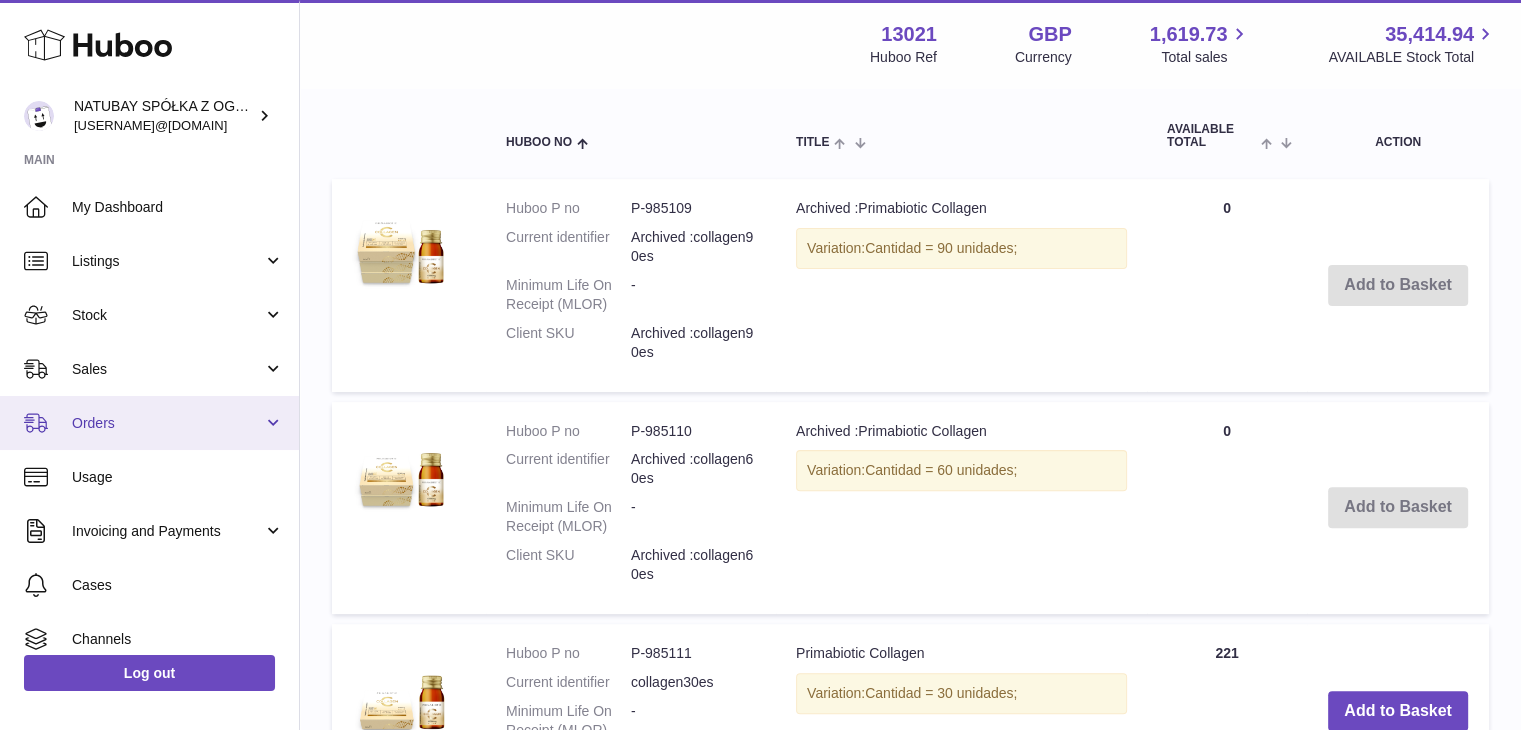 click on "Orders" at bounding box center (167, 423) 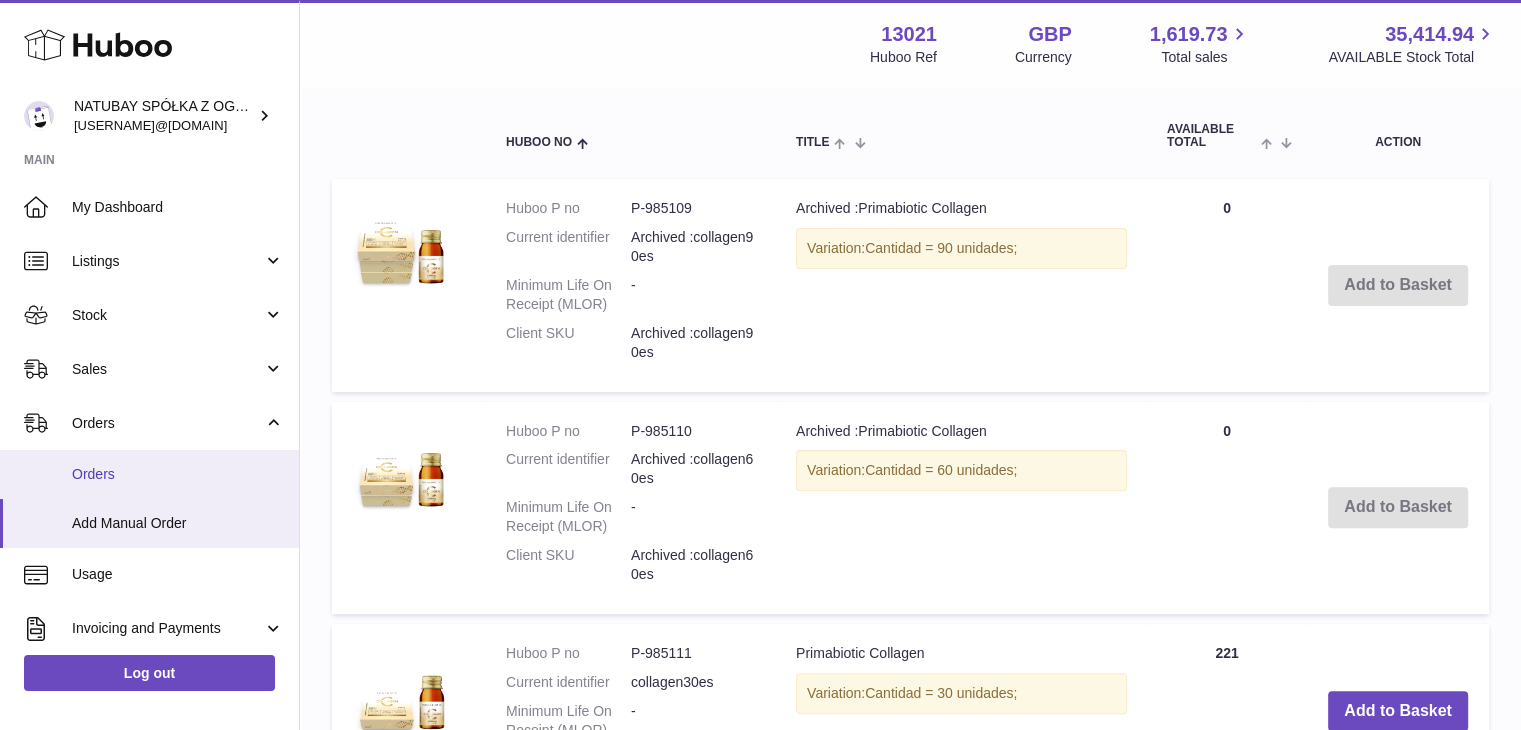click on "Orders" at bounding box center [178, 474] 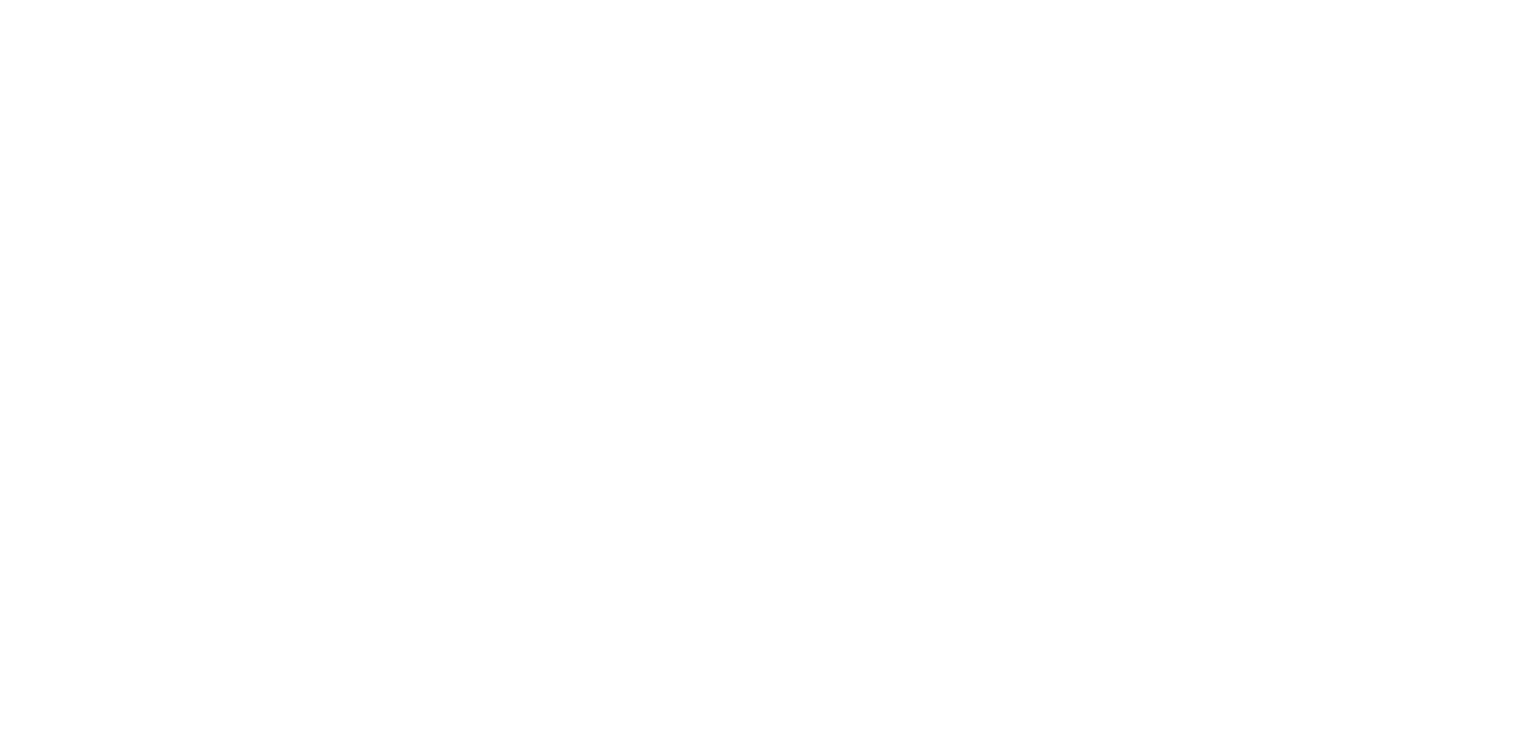 scroll, scrollTop: 0, scrollLeft: 0, axis: both 